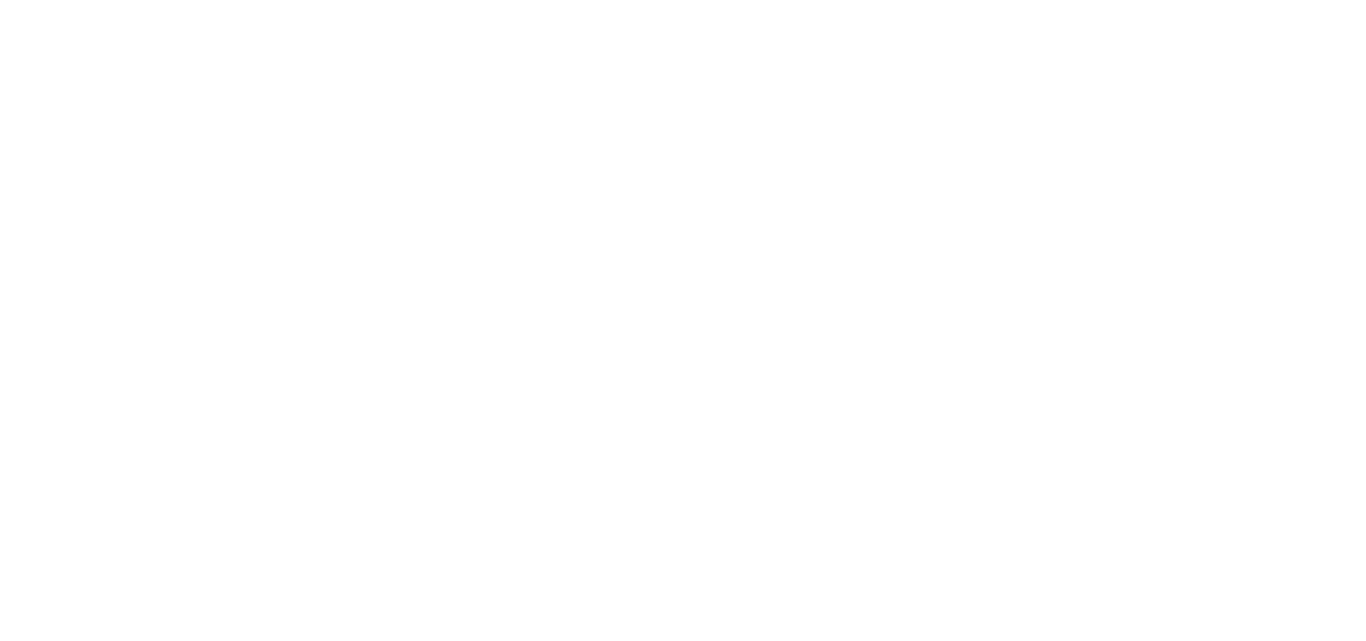 scroll, scrollTop: 0, scrollLeft: 0, axis: both 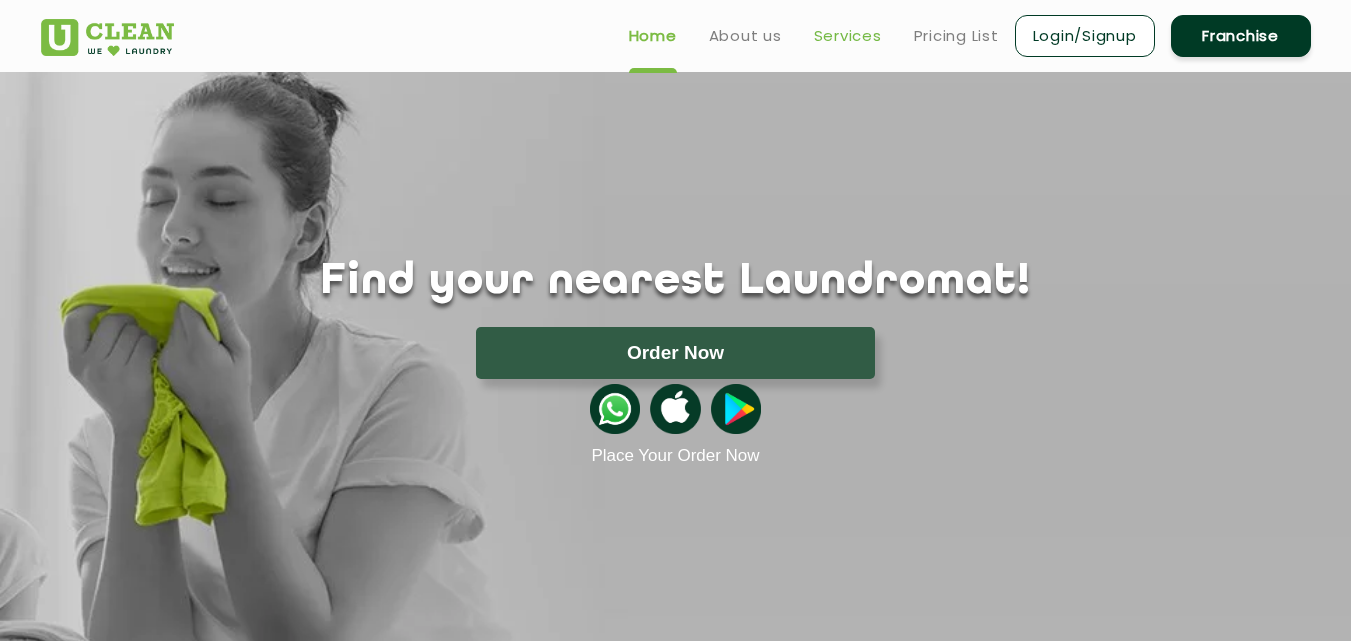 click on "Services" at bounding box center [848, 36] 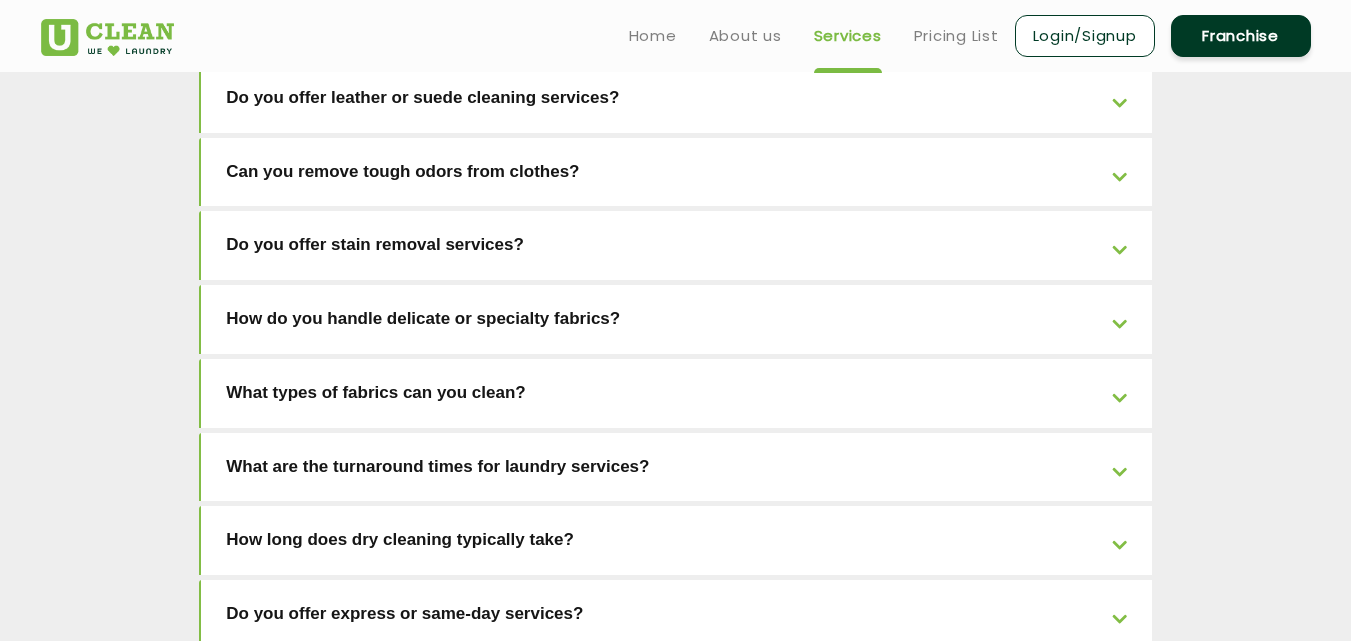 scroll, scrollTop: 4633, scrollLeft: 0, axis: vertical 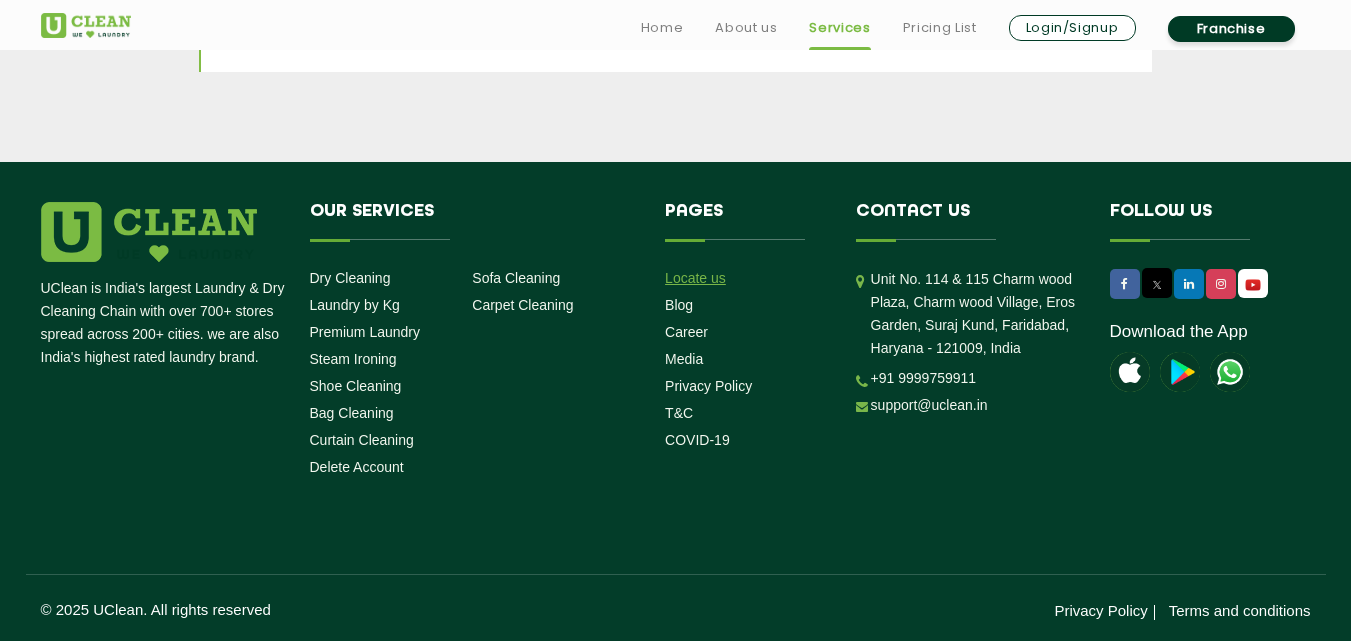 click on "Locate us" at bounding box center (695, 278) 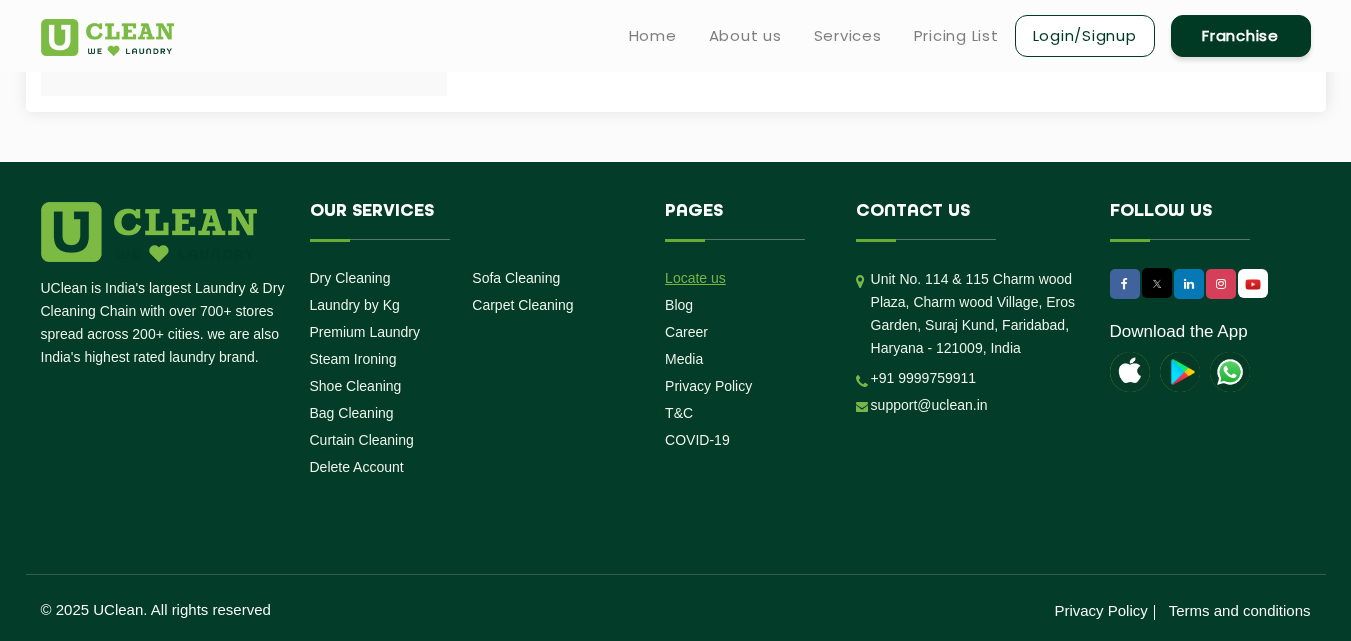 scroll, scrollTop: 0, scrollLeft: 0, axis: both 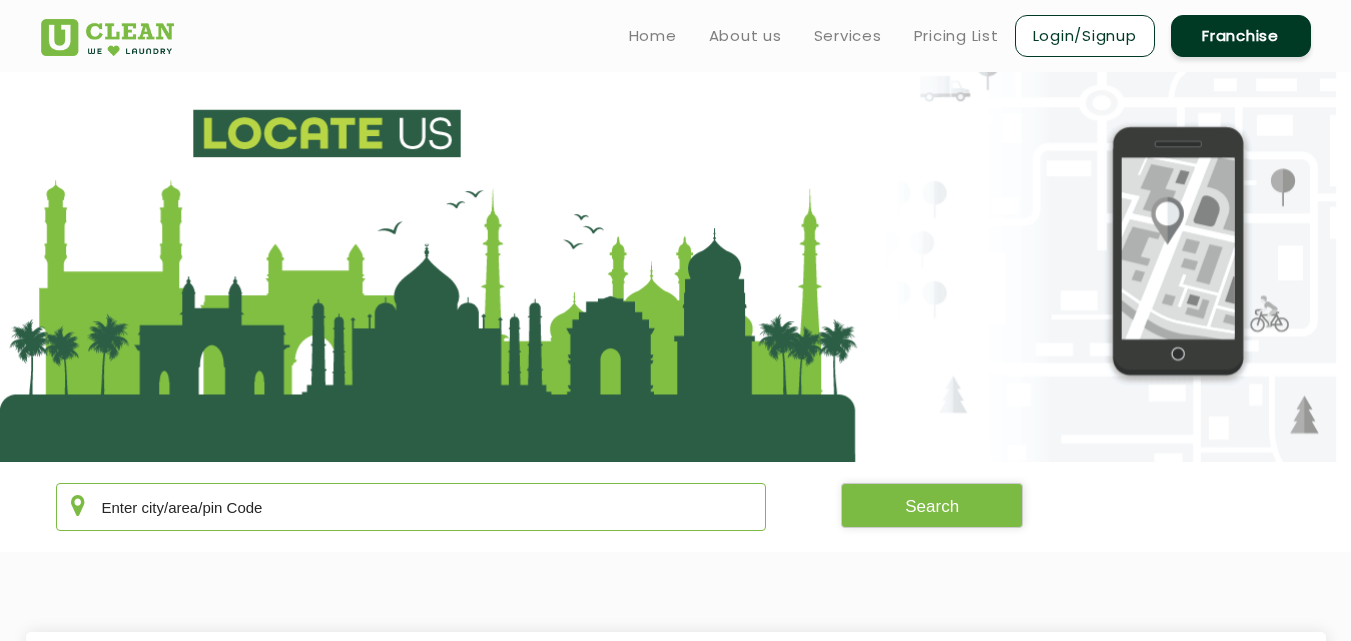 click 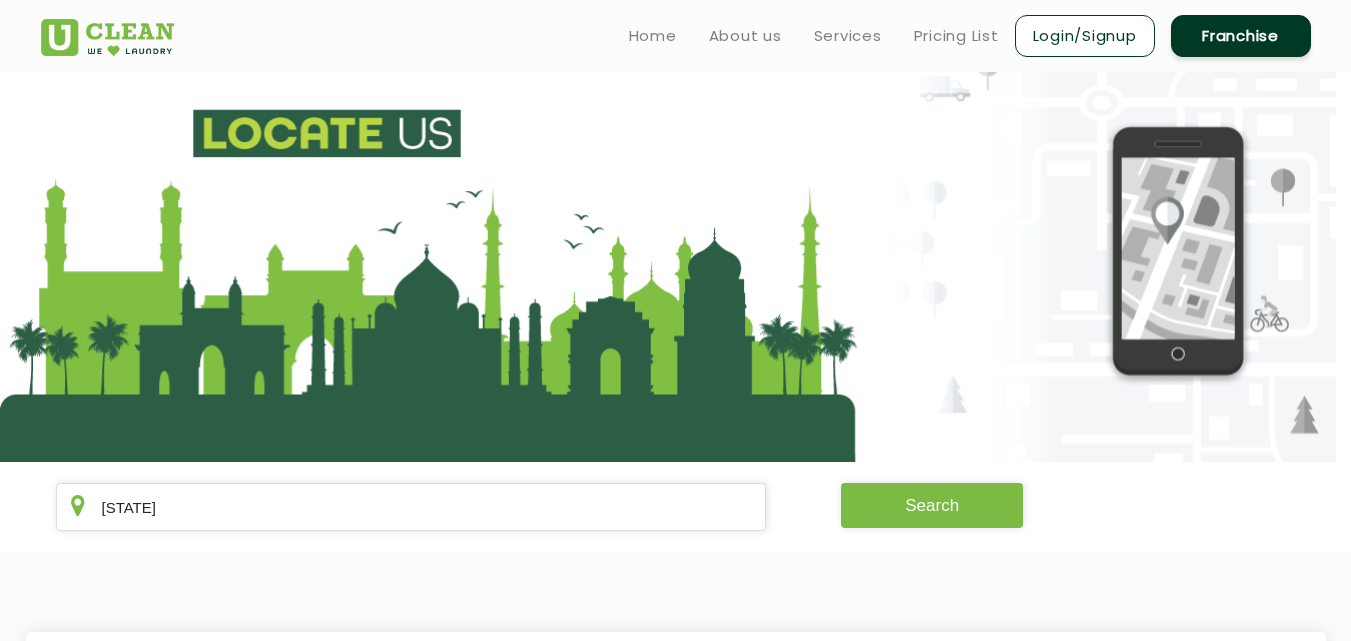 click on "Search" 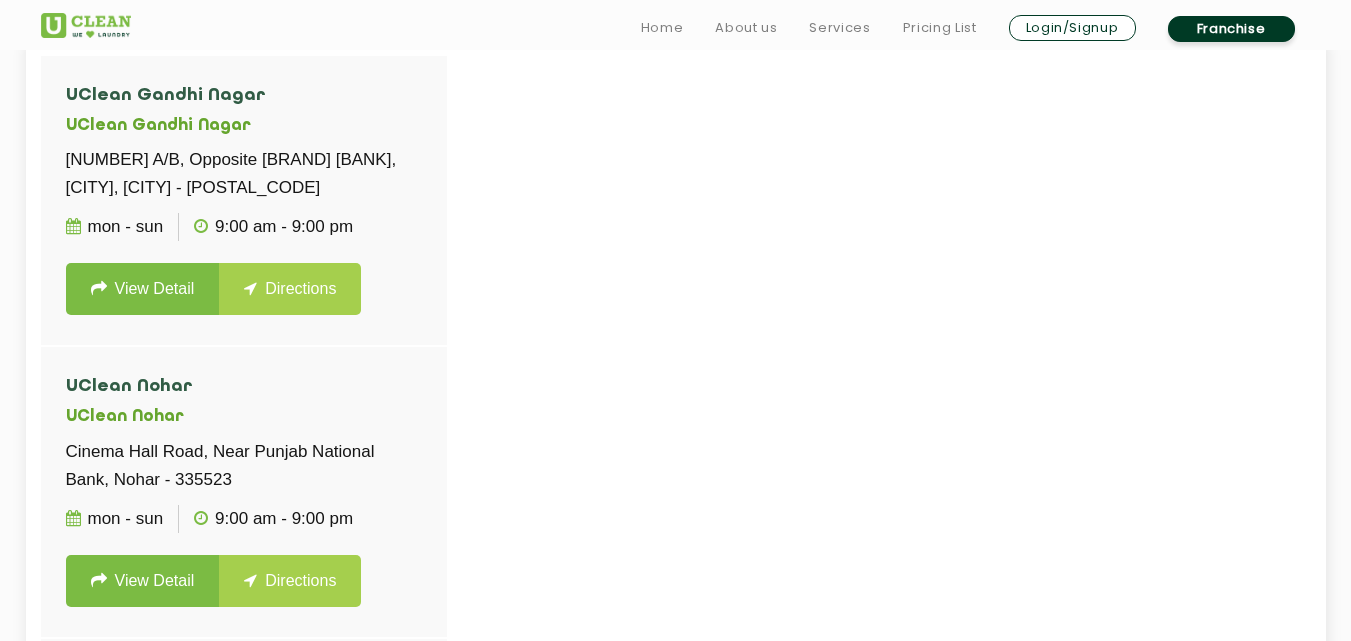 scroll, scrollTop: 594, scrollLeft: 0, axis: vertical 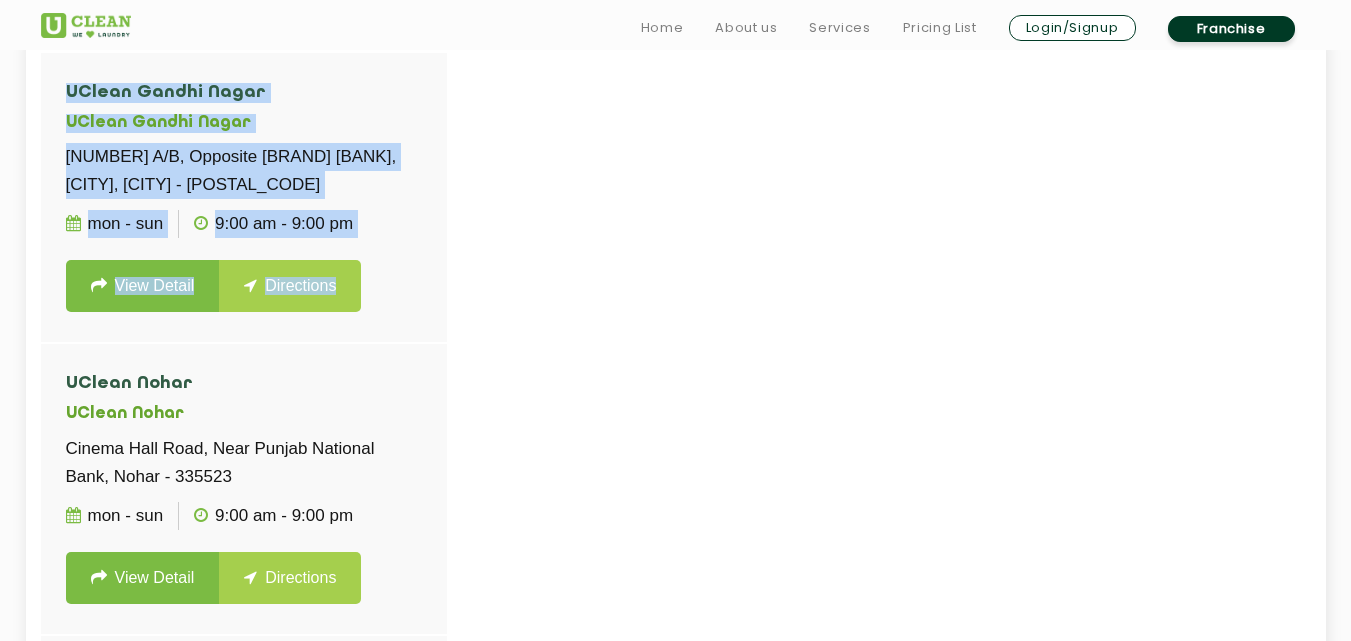 drag, startPoint x: 446, startPoint y: 132, endPoint x: 463, endPoint y: 341, distance: 209.69025 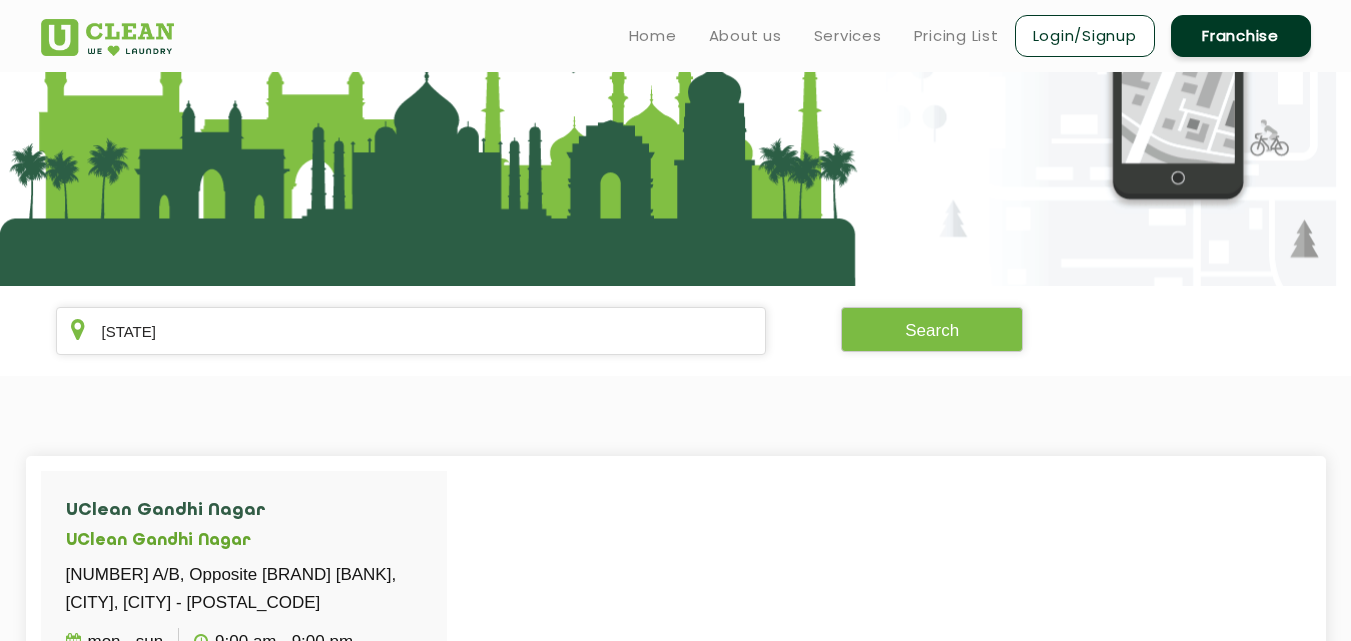 scroll, scrollTop: 85, scrollLeft: 0, axis: vertical 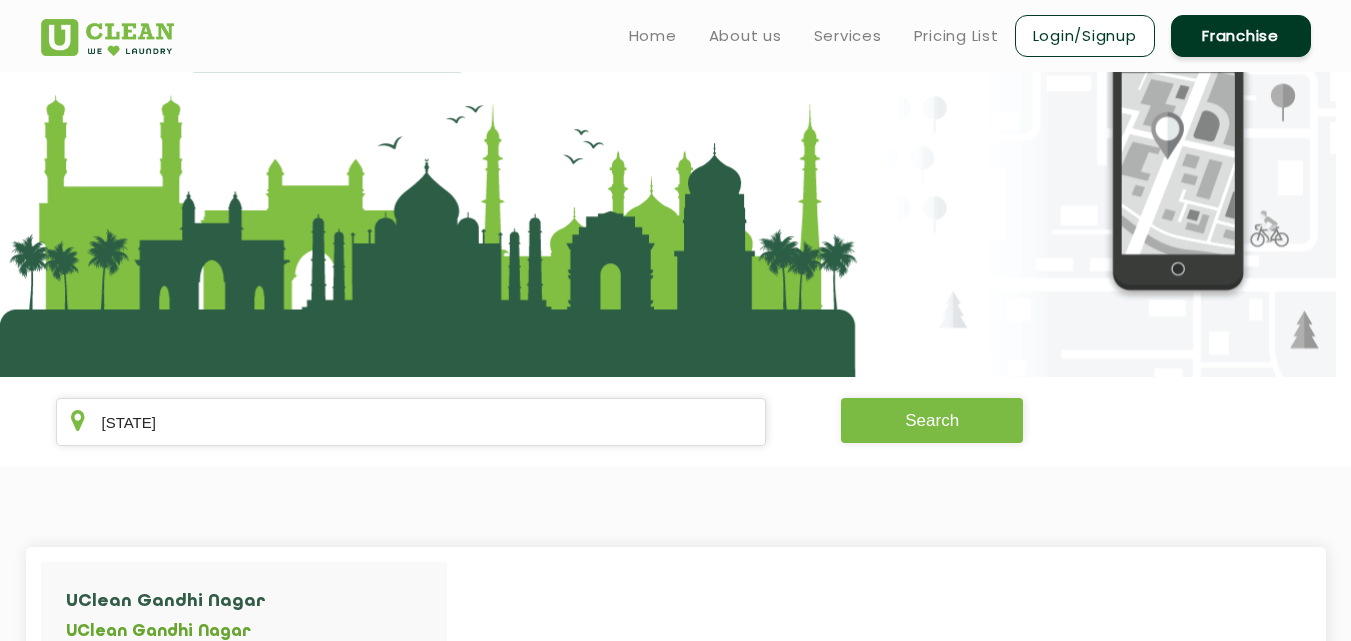 click on "Search" 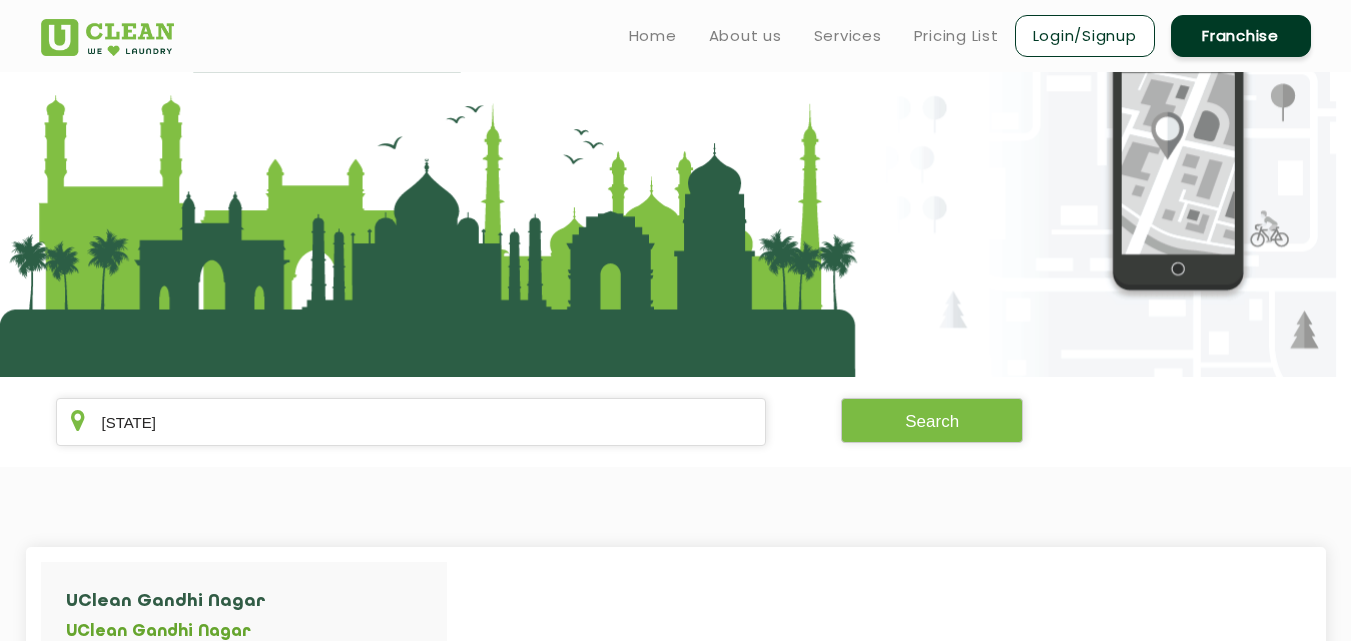 click on "[STATE] Search" 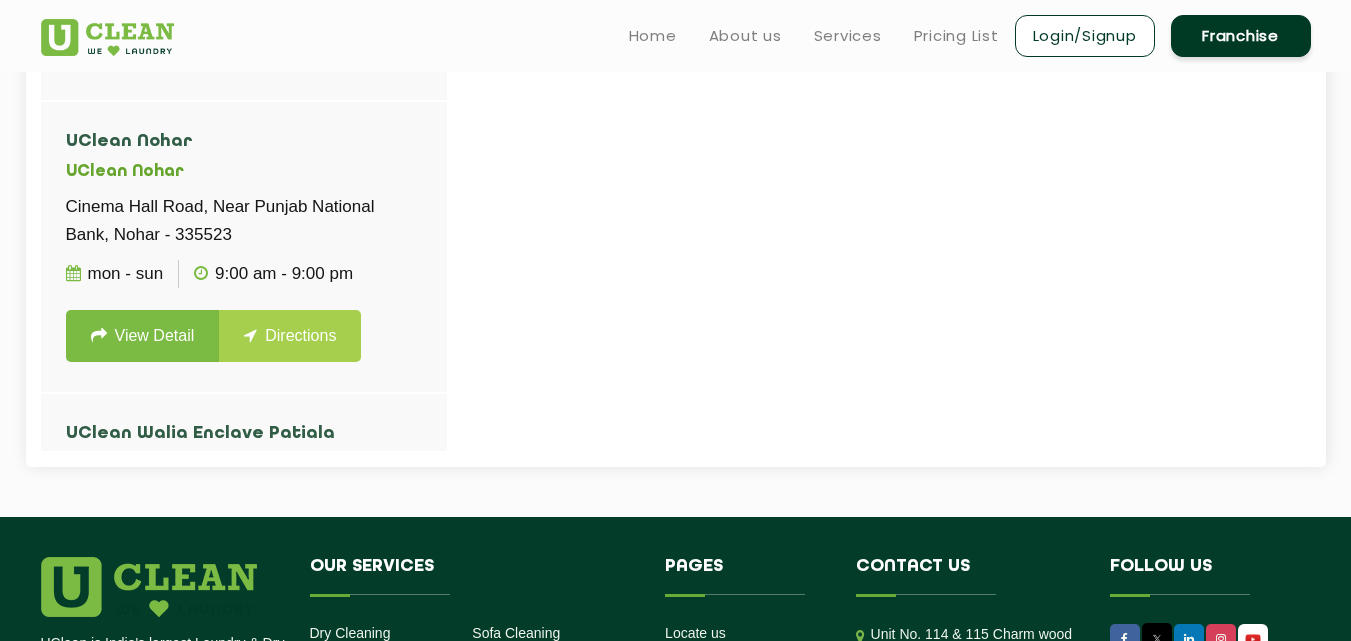 scroll, scrollTop: 833, scrollLeft: 0, axis: vertical 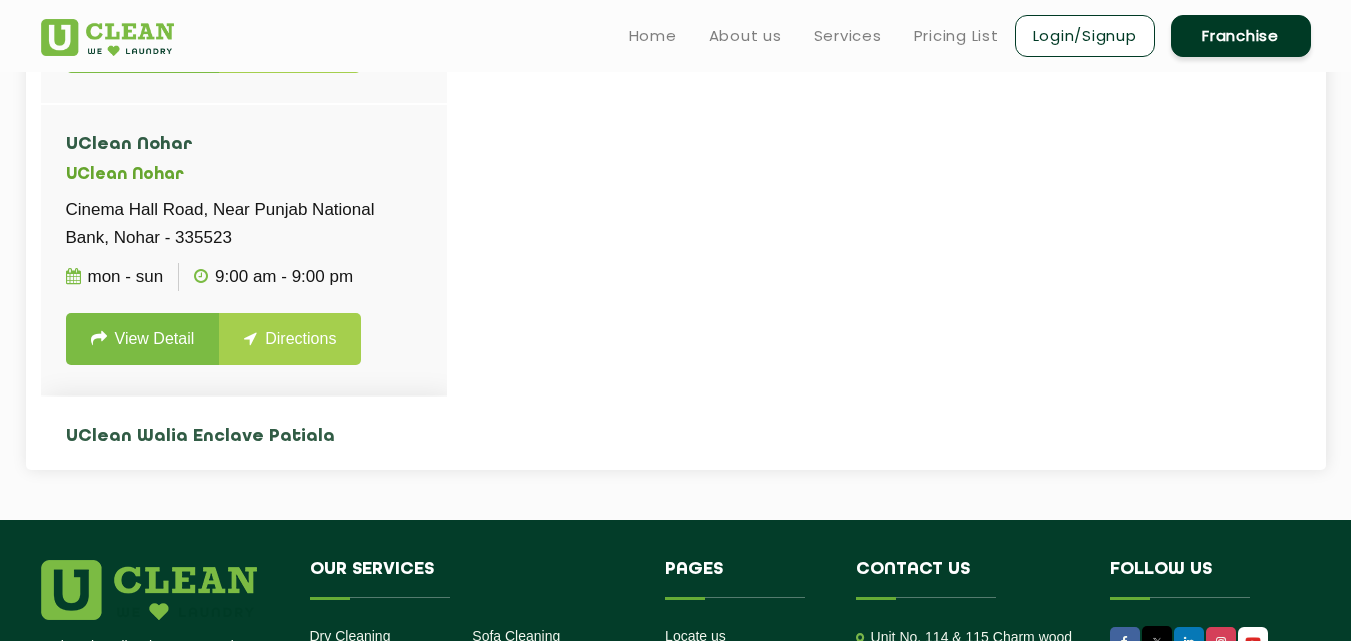 click on "UClean Walia Enclave Patiala" 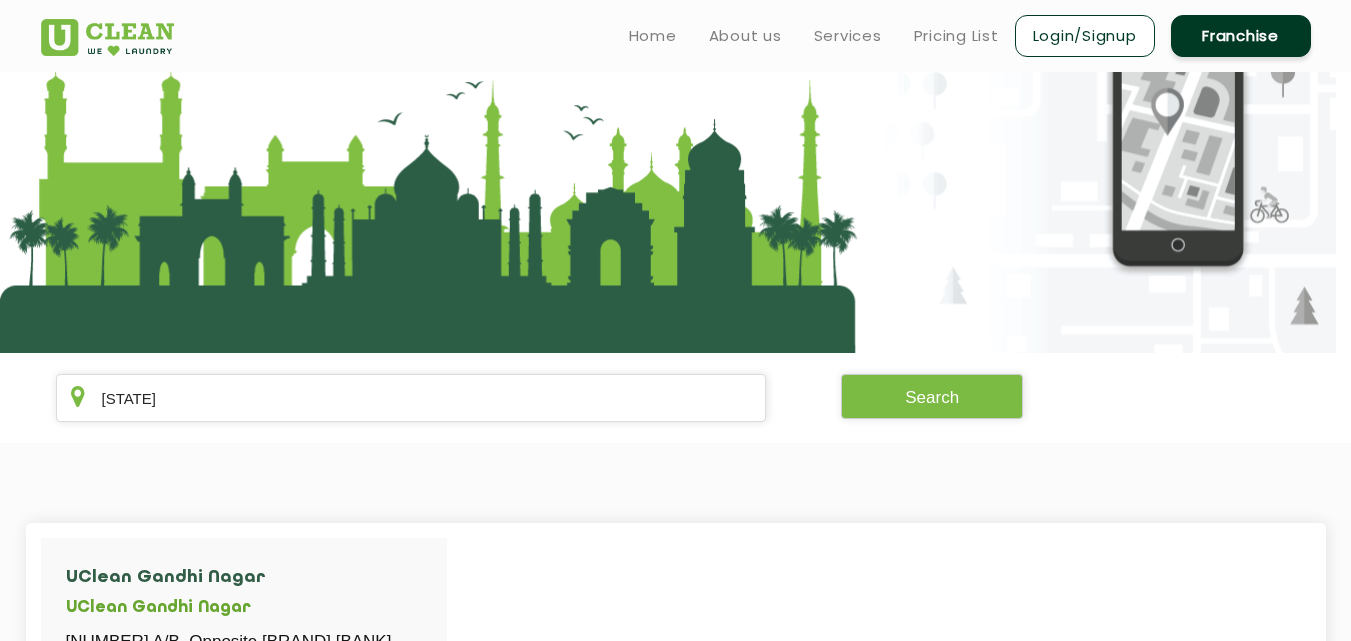 scroll, scrollTop: 106, scrollLeft: 0, axis: vertical 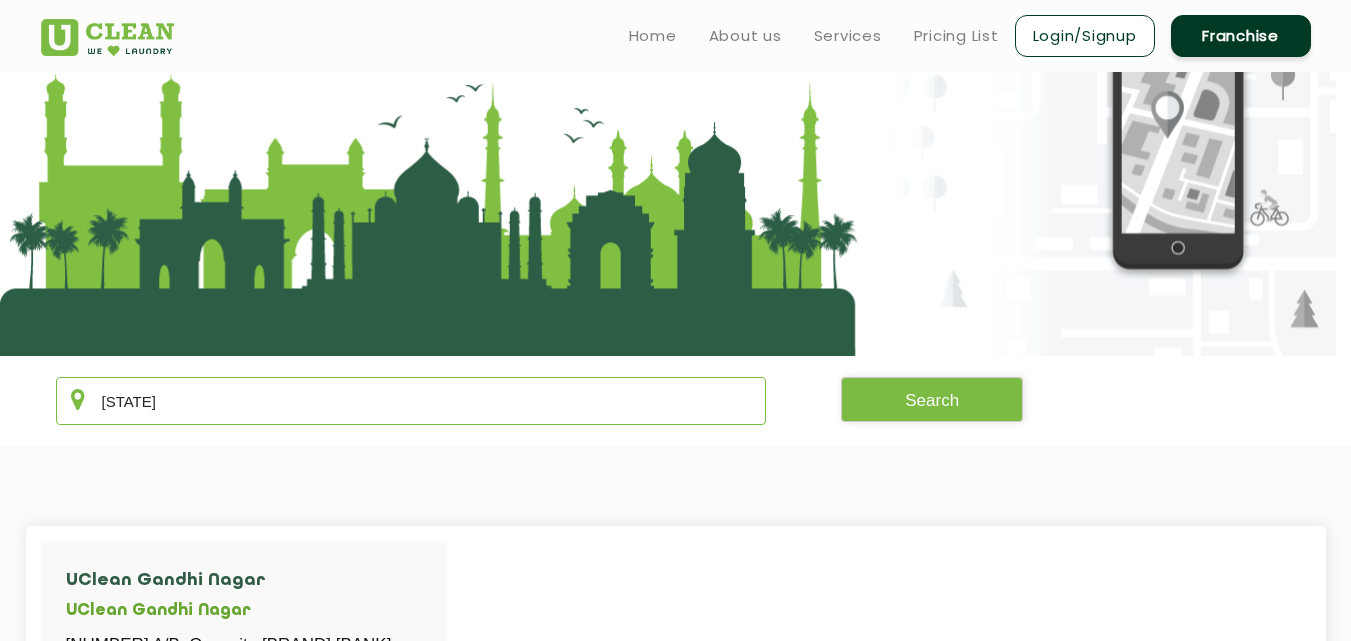 click on "[STATE]" 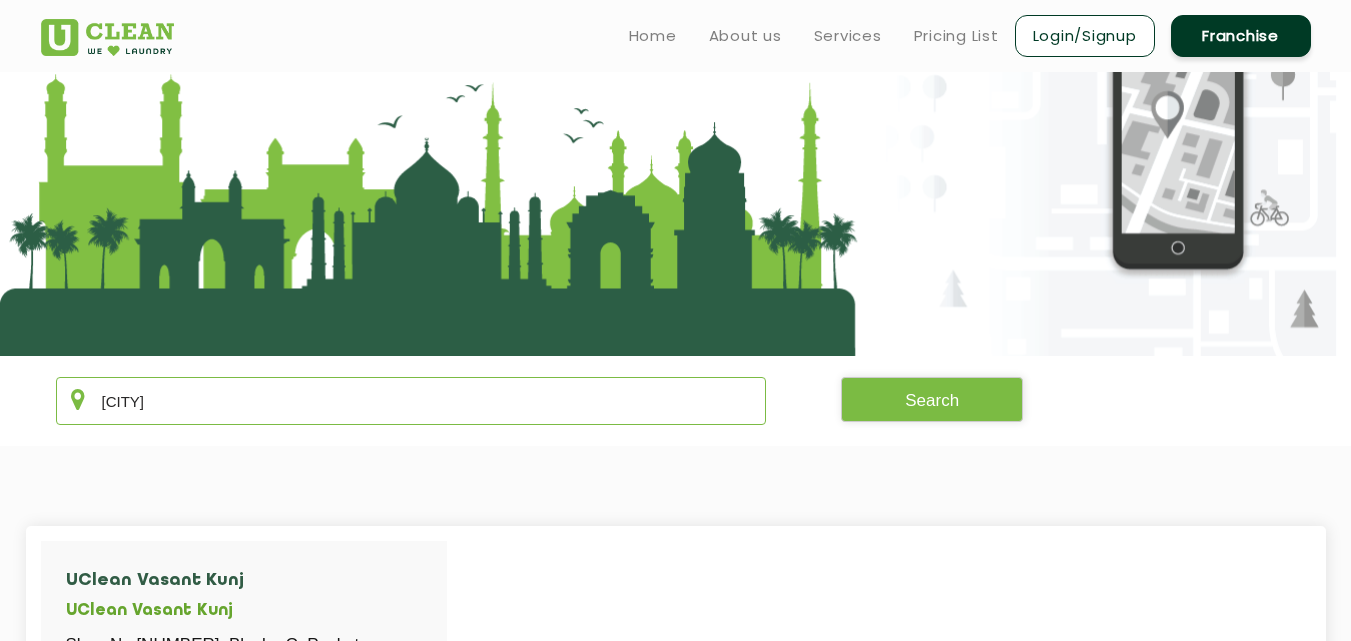 type on "[CITY]" 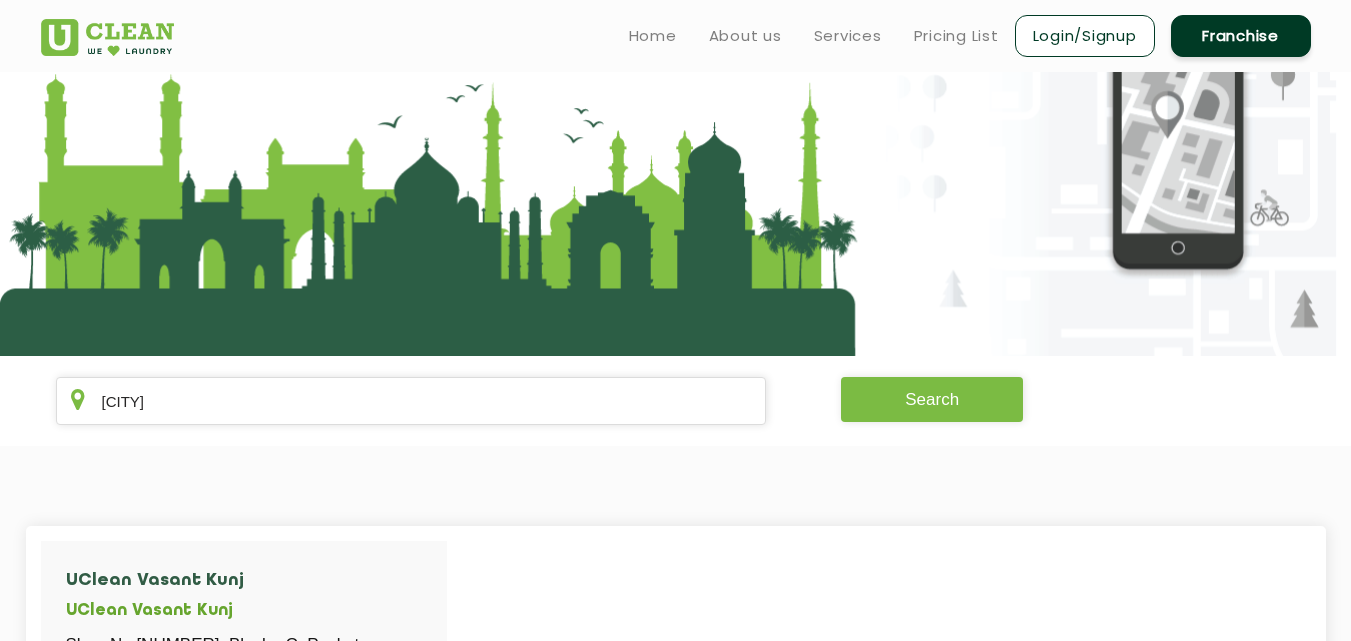 click on "Search" 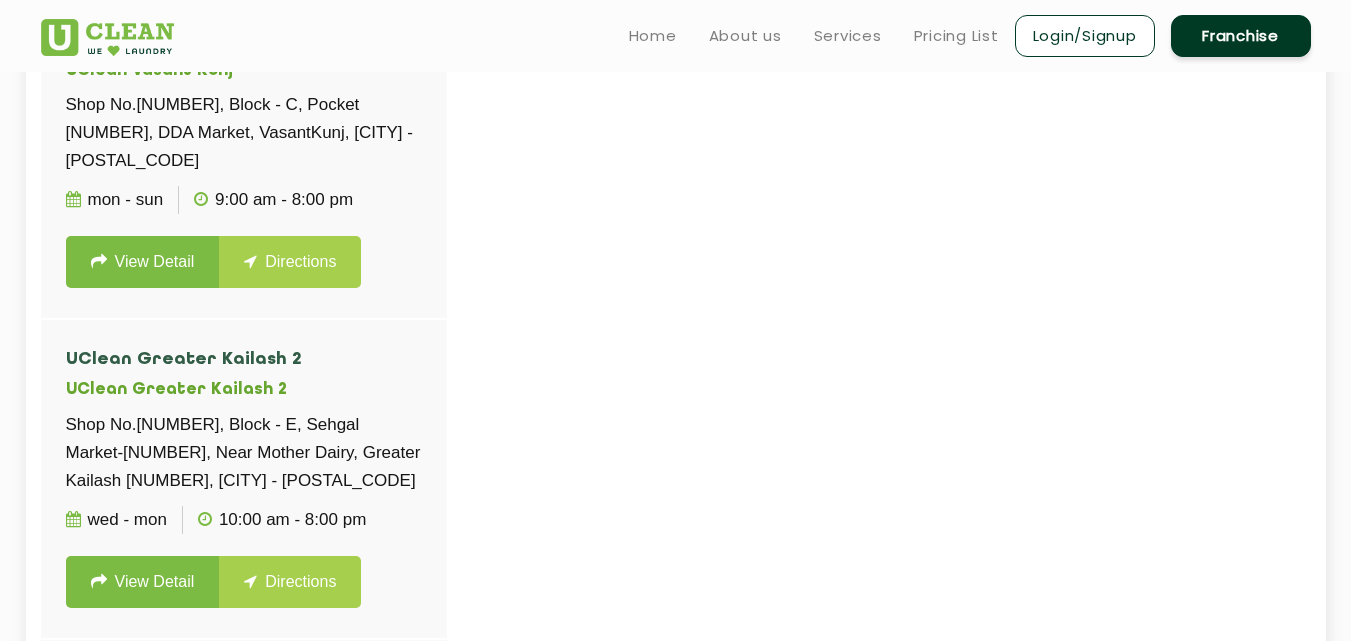 scroll, scrollTop: 642, scrollLeft: 0, axis: vertical 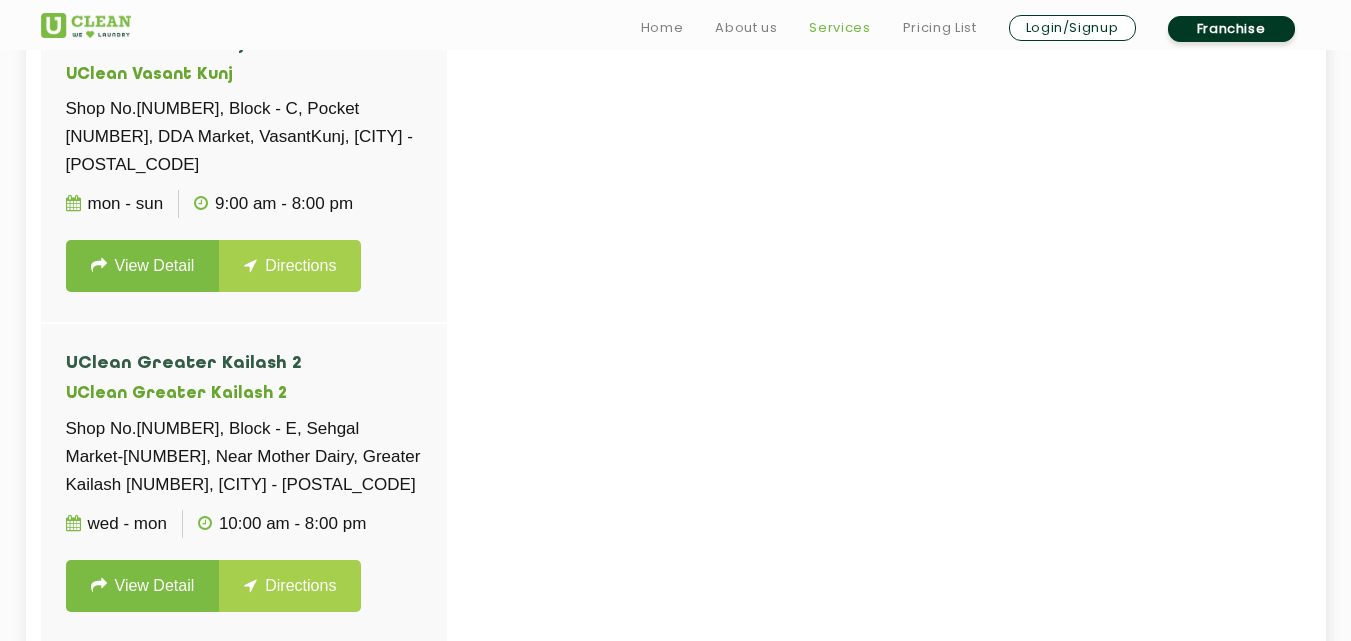 click on "Services" at bounding box center (839, 28) 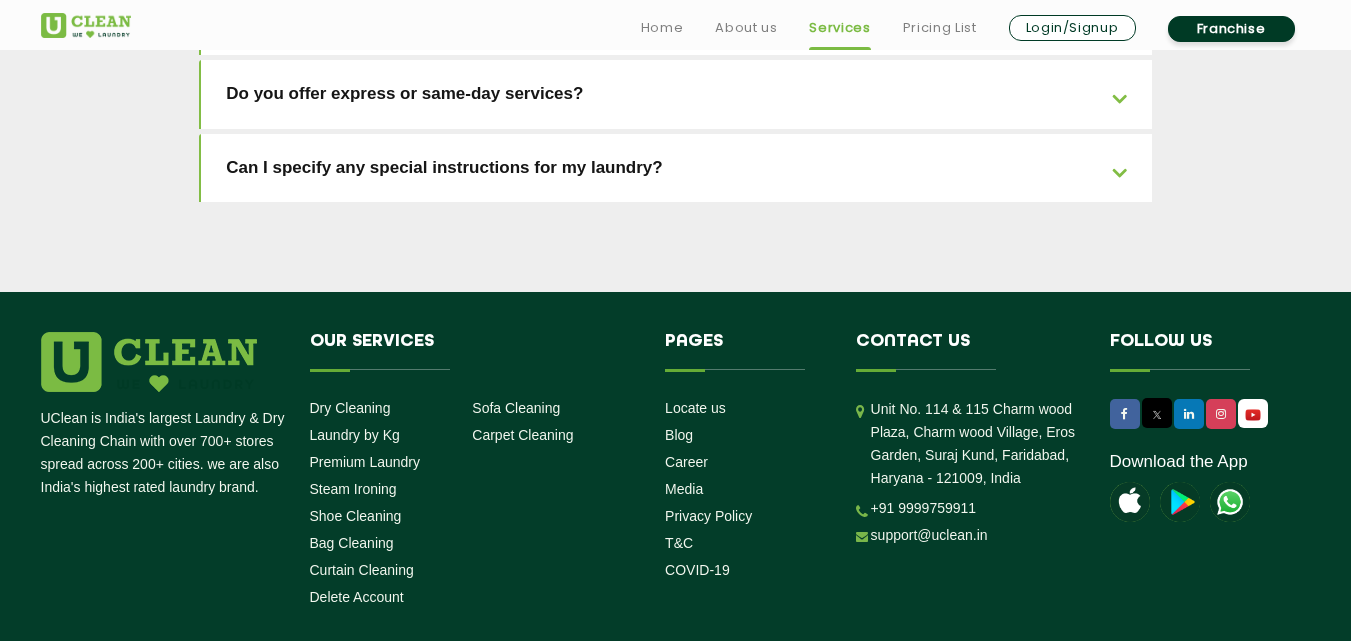 scroll, scrollTop: 4633, scrollLeft: 0, axis: vertical 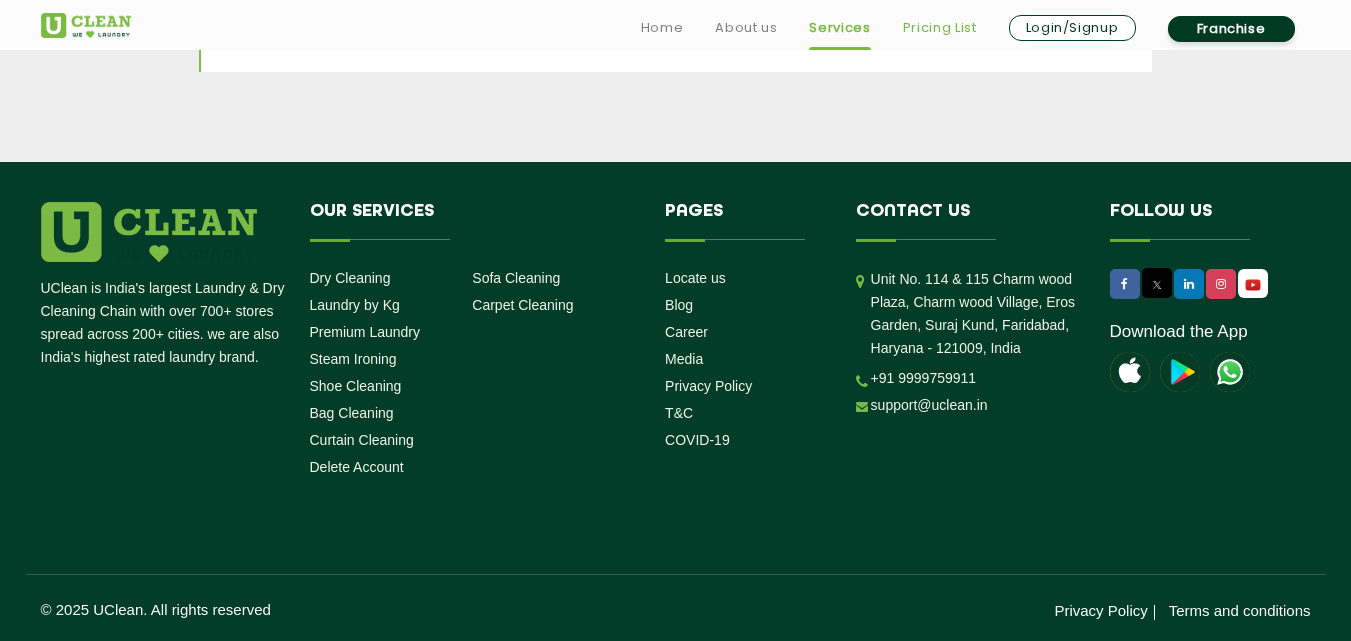 click on "Pricing List" at bounding box center (940, 28) 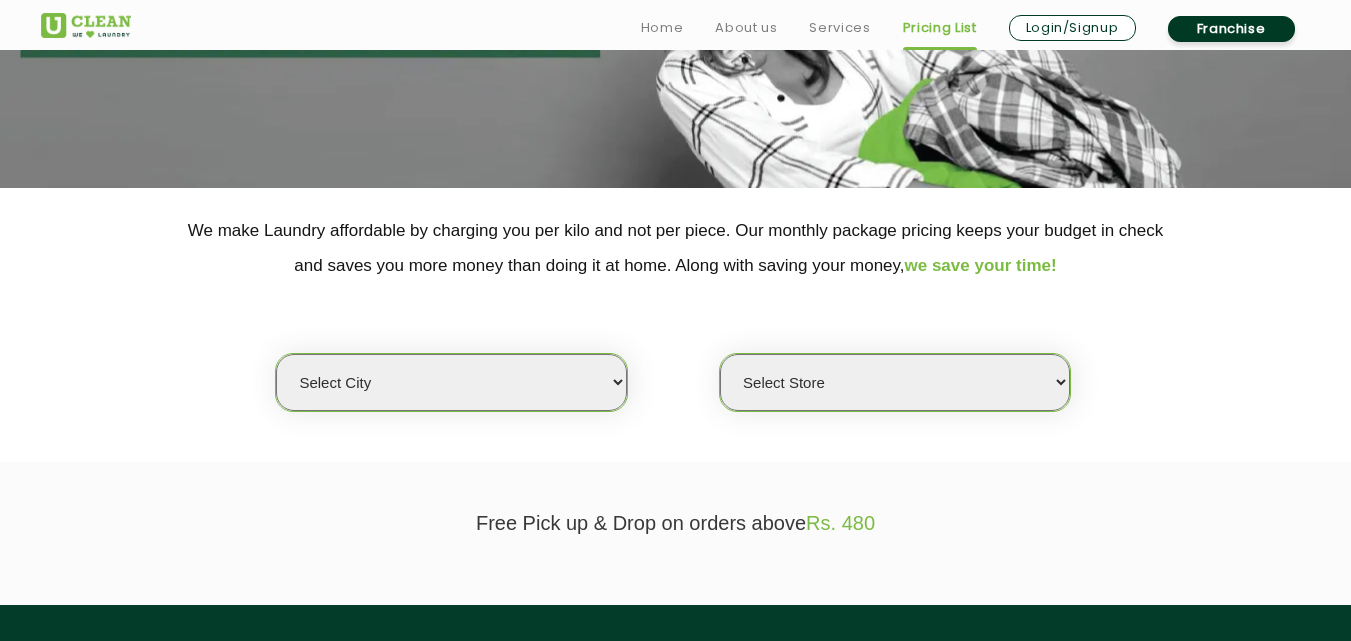 scroll, scrollTop: 288, scrollLeft: 0, axis: vertical 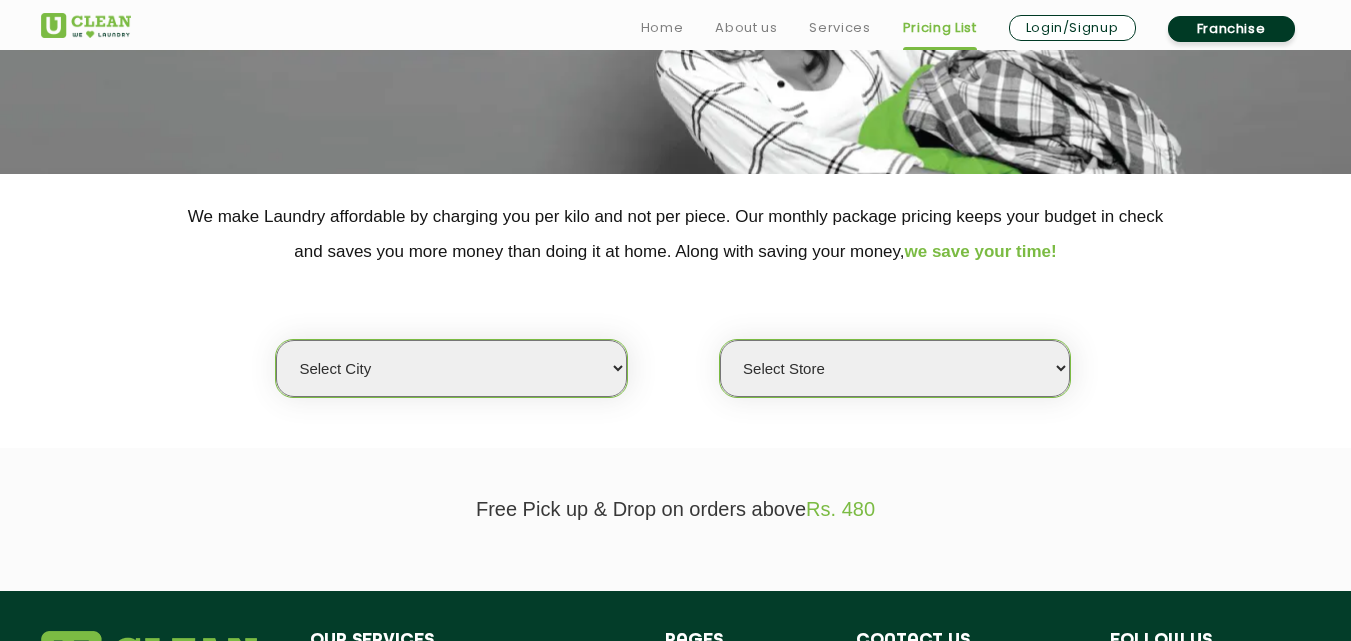 click on "Select city Aalo Agartala Agra Ahmedabad Akola Aligarh Alwar - UClean Select Amravati Aurangabad Ayodhya Bahadurgarh Bahraich Baleswar Baramulla Bareilly Barmer Barpeta Bathinda Belgaum Bengaluru Berhampur Bettiah Bhagalpur Bhilwara Bhiwadi Bhopal Bhubaneshwar Bidar Bikaner Bilaspur Bokaro Bongaigaon Chandigarh Chennai Chitrakoot Cochin Coimbatore Cooch Behar Coonoor Daman Danapur Darrang Daudnagar Dehradun Delhi Deoghar Dhanbad Dharwad Dhule Dibrugarh Digboi Dimapur Dindigul Duliajan Ellenabad Erode Faridabad Gandhidham Gandhinagar Garia Ghaziabad Goa Gohana Golaghat Gonda Gorakhpur Gurugram Guwahati Gwalior Haldwani Hamirpur Hanumangarh Haridwar Hingoli Hojai Howrah Hubli Hyderabad Imphal Indore Itanagar Jagdalpur Jagraon Jaipur Jaipur - Select Jammu Jamshedpur Jehanabad Jhansi Jodhpur Jorhat Kaithal Kakinada Kanpur Kargil Karimganj Kathmandu Kharupetia Khopoli Kochi Kohima Kokapet Kokrajhar Kolhapur Kolkata Kota - Select Kotdwar Krishnanagar Kundli Kurnool Latur Leh Longding Lower Subansiri Lucknow Madurai" at bounding box center (451, 368) 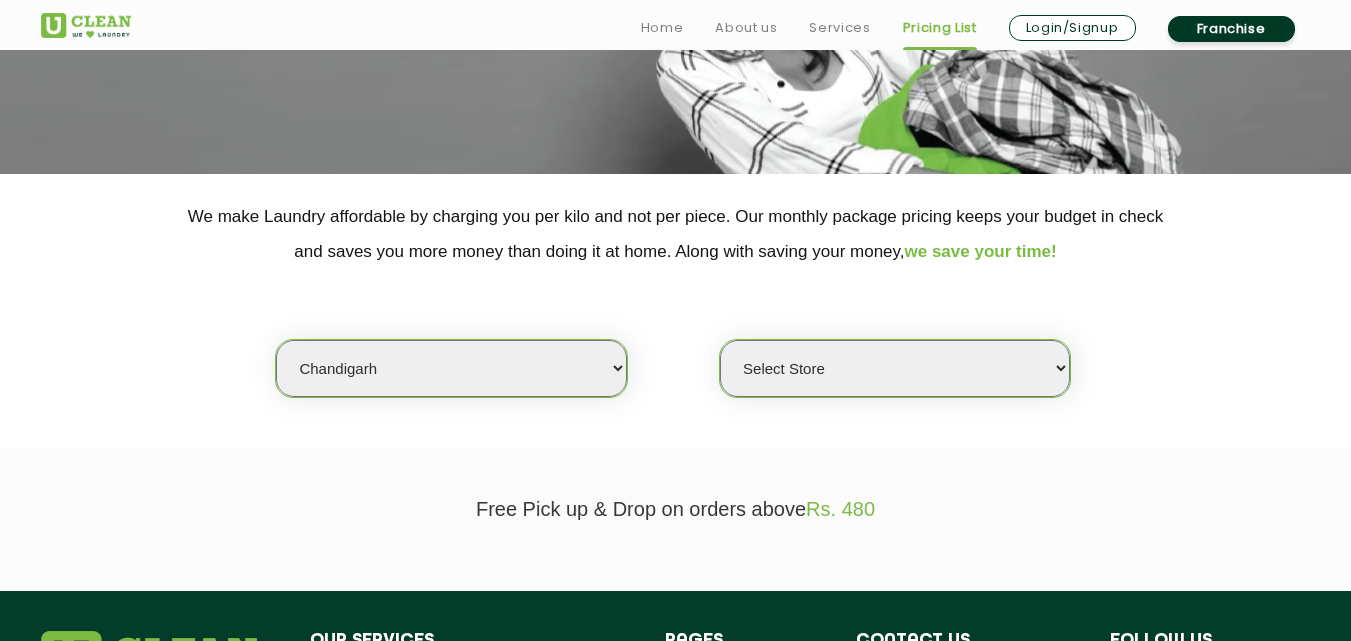 click on "Select city Aalo Agartala Agra Ahmedabad Akola Aligarh Alwar - UClean Select Amravati Aurangabad Ayodhya Bahadurgarh Bahraich Baleswar Baramulla Bareilly Barmer Barpeta Bathinda Belgaum Bengaluru Berhampur Bettiah Bhagalpur Bhilwara Bhiwadi Bhopal Bhubaneshwar Bidar Bikaner Bilaspur Bokaro Bongaigaon Chandigarh Chennai Chitrakoot Cochin Coimbatore Cooch Behar Coonoor Daman Danapur Darrang Daudnagar Dehradun Delhi Deoghar Dhanbad Dharwad Dhule Dibrugarh Digboi Dimapur Dindigul Duliajan Ellenabad Erode Faridabad Gandhidham Gandhinagar Garia Ghaziabad Goa Gohana Golaghat Gonda Gorakhpur Gurugram Guwahati Gwalior Haldwani Hamirpur Hanumangarh Haridwar Hingoli Hojai Howrah Hubli Hyderabad Imphal Indore Itanagar Jagdalpur Jagraon Jaipur Jaipur - Select Jammu Jamshedpur Jehanabad Jhansi Jodhpur Jorhat Kaithal Kakinada Kanpur Kargil Karimganj Kathmandu Kharupetia Khopoli Kochi Kohima Kokapet Kokrajhar Kolhapur Kolkata Kota - Select Kotdwar Krishnanagar Kundli Kurnool Latur Leh Longding Lower Subansiri Lucknow Madurai" at bounding box center [451, 368] 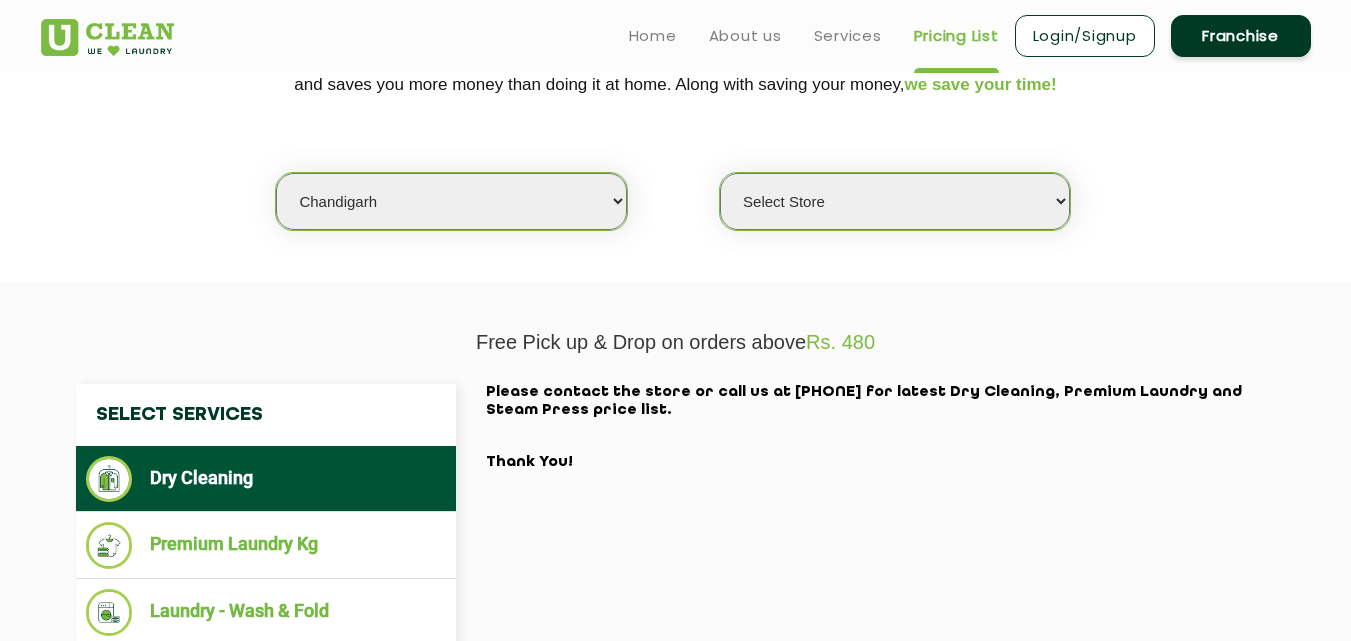 scroll, scrollTop: 401, scrollLeft: 0, axis: vertical 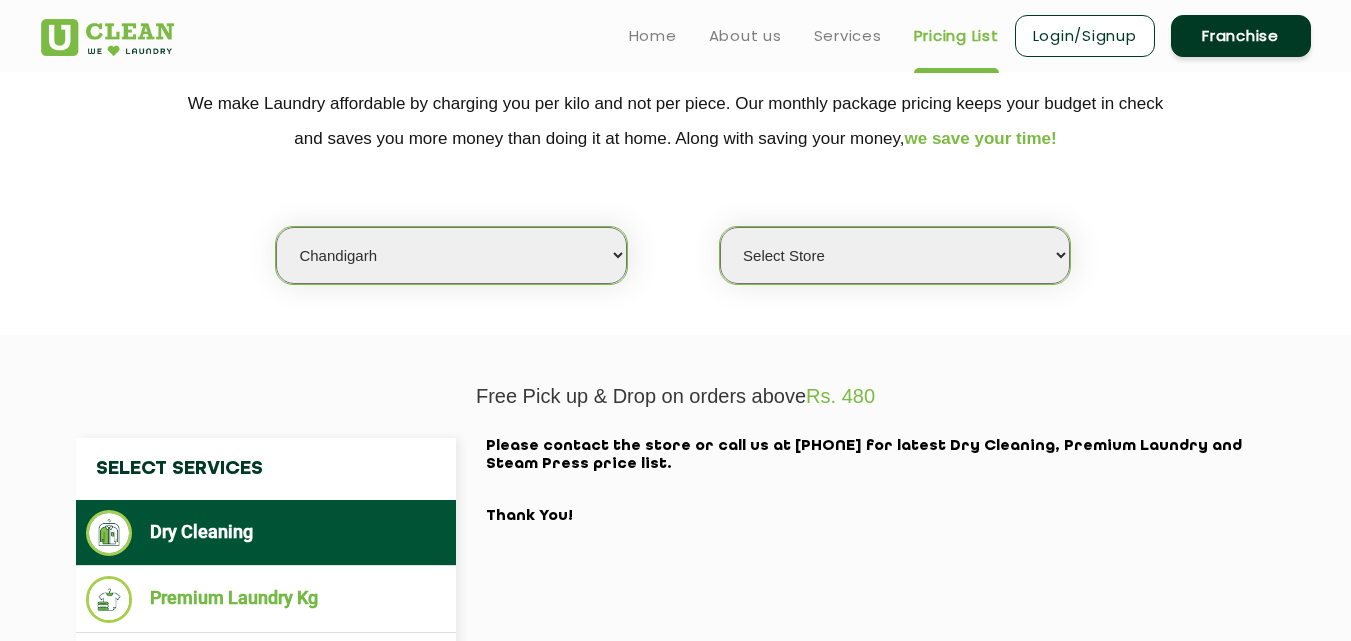 click on "Select Store" at bounding box center [895, 255] 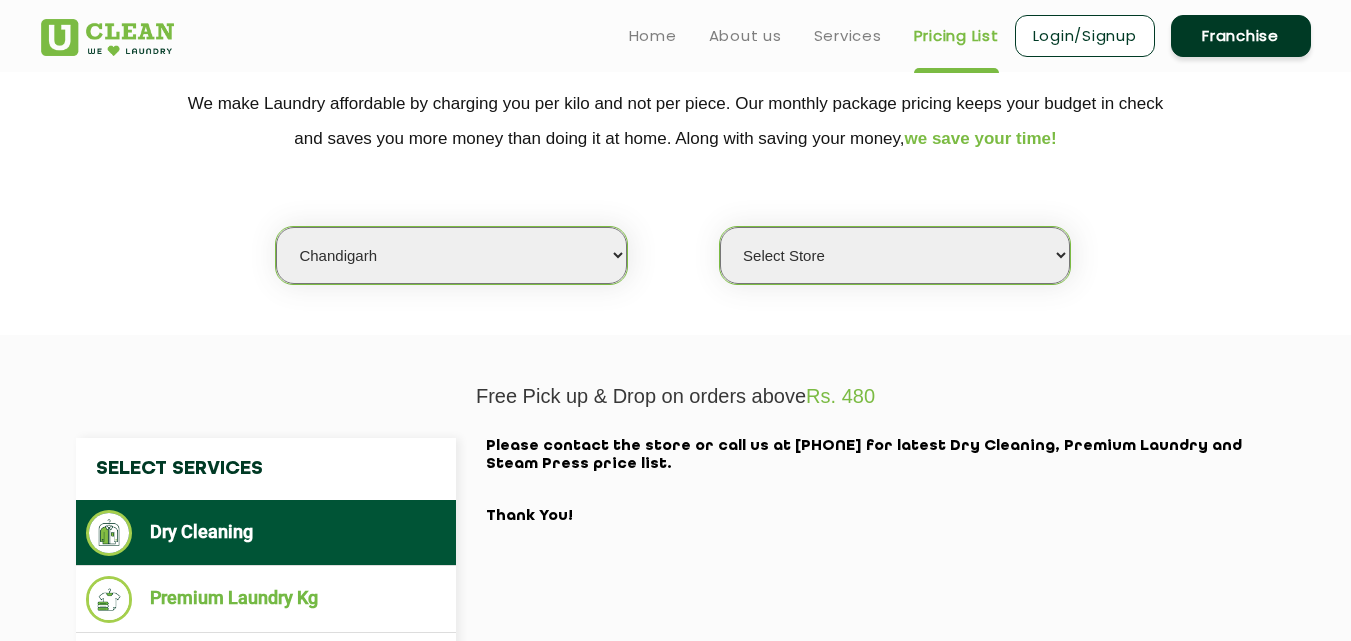 click on "Select Store" at bounding box center [895, 255] 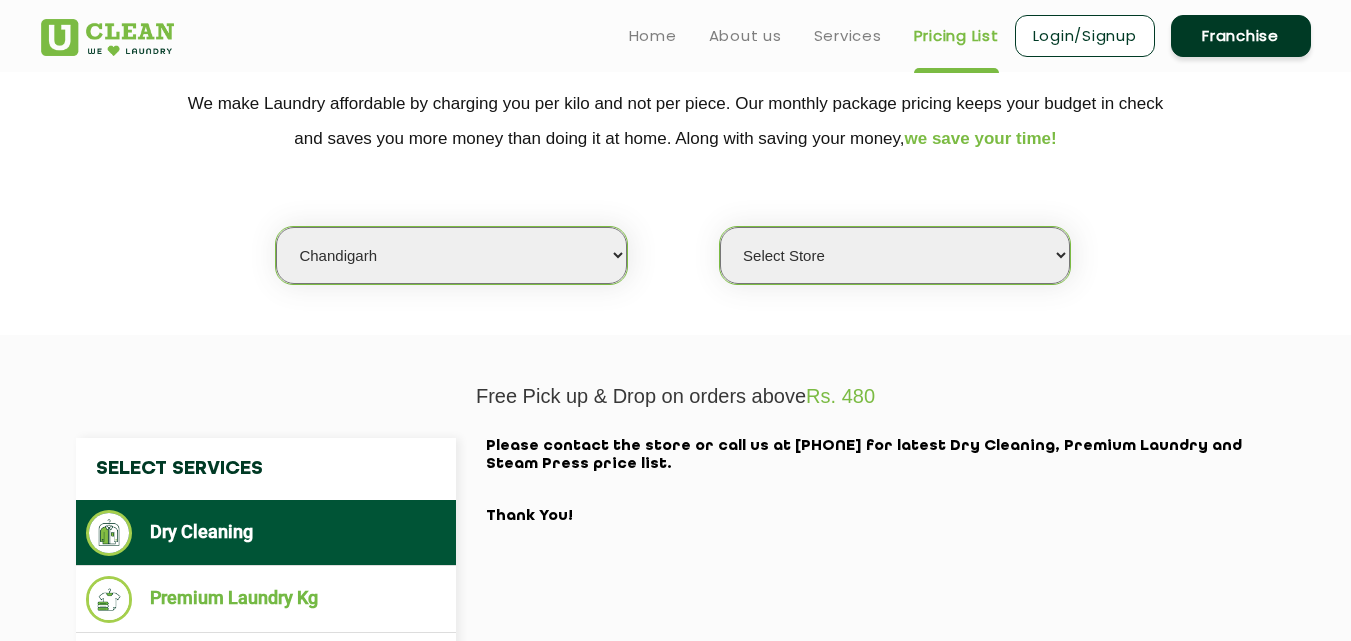 click on "Select city Aalo Agartala Agra Ahmedabad Akola Aligarh Alwar - UClean Select Amravati Aurangabad Ayodhya Bahadurgarh Bahraich Baleswar Baramulla Bareilly Barmer Barpeta Bathinda Belgaum Bengaluru Berhampur Bettiah Bhagalpur Bhilwara Bhiwadi Bhopal Bhubaneshwar Bidar Bikaner Bilaspur Bokaro Bongaigaon Chandigarh Chennai Chitrakoot Cochin Coimbatore Cooch Behar Coonoor Daman Danapur Darrang Daudnagar Dehradun Delhi Deoghar Dhanbad Dharwad Dhule Dibrugarh Digboi Dimapur Dindigul Duliajan Ellenabad Erode Faridabad Gandhidham Gandhinagar Garia Ghaziabad Goa Gohana Golaghat Gonda Gorakhpur Gurugram Guwahati Gwalior Haldwani Hamirpur Hanumangarh Haridwar Hingoli Hojai Howrah Hubli Hyderabad Imphal Indore Itanagar Jagdalpur Jagraon Jaipur Jaipur - Select Jammu Jamshedpur Jehanabad Jhansi Jodhpur Jorhat Kaithal Kakinada Kanpur Kargil Karimganj Kathmandu Kharupetia Khopoli Kochi Kohima Kokapet Kokrajhar Kolhapur Kolkata Kota - Select Kotdwar Krishnanagar Kundli Kurnool Latur Leh Longding Lower Subansiri Lucknow Madurai" at bounding box center [451, 255] 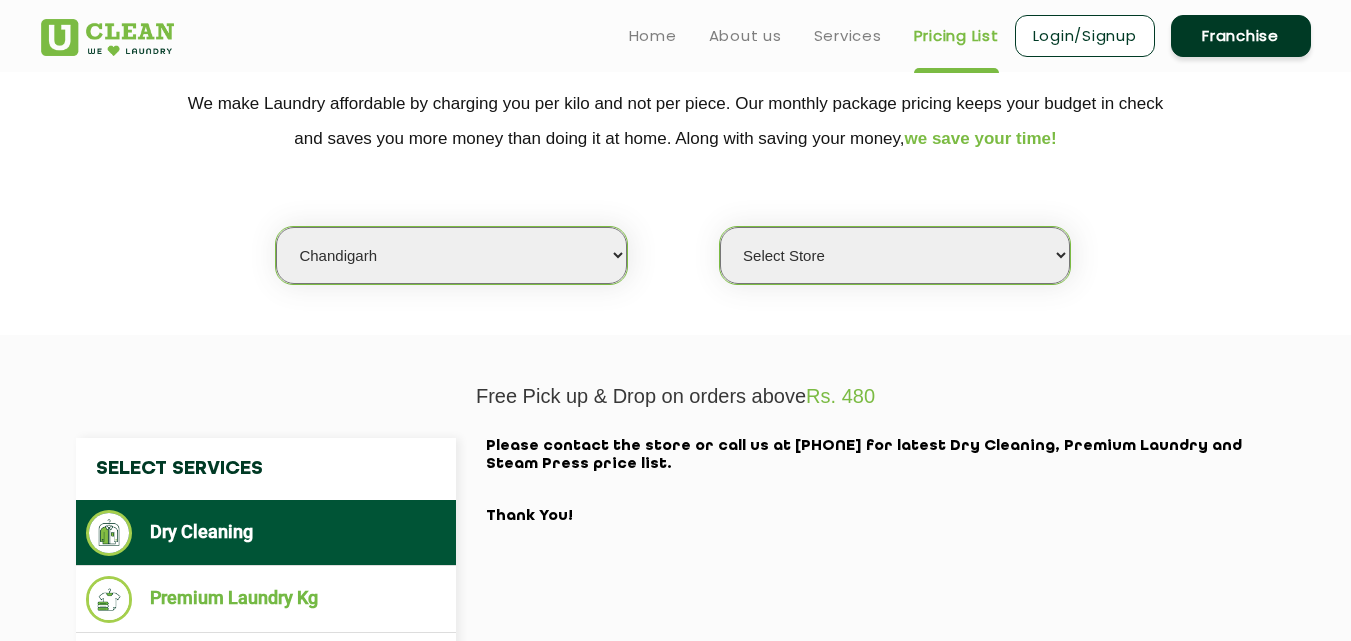 click on "Select city Aalo Agartala Agra Ahmedabad Akola Aligarh Alwar - UClean Select Amravati Aurangabad Ayodhya Bahadurgarh Bahraich Baleswar Baramulla Bareilly Barmer Barpeta Bathinda Belgaum Bengaluru Berhampur Bettiah Bhagalpur Bhilwara Bhiwadi Bhopal Bhubaneshwar Bidar Bikaner Bilaspur Bokaro Bongaigaon Chandigarh Chennai Chitrakoot Cochin Coimbatore Cooch Behar Coonoor Daman Danapur Darrang Daudnagar Dehradun Delhi Deoghar Dhanbad Dharwad Dhule Dibrugarh Digboi Dimapur Dindigul Duliajan Ellenabad Erode Faridabad Gandhidham Gandhinagar Garia Ghaziabad Goa Gohana Golaghat Gonda Gorakhpur Gurugram Guwahati Gwalior Haldwani Hamirpur Hanumangarh Haridwar Hingoli Hojai Howrah Hubli Hyderabad Imphal Indore Itanagar Jagdalpur Jagraon Jaipur Jaipur - Select Jammu Jamshedpur Jehanabad Jhansi Jodhpur Jorhat Kaithal Kakinada Kanpur Kargil Karimganj Kathmandu Kharupetia Khopoli Kochi Kohima Kokapet Kokrajhar Kolhapur Kolkata Kota - Select Kotdwar Krishnanagar Kundli Kurnool Latur Leh Longding Lower Subansiri Lucknow Madurai" at bounding box center (451, 255) 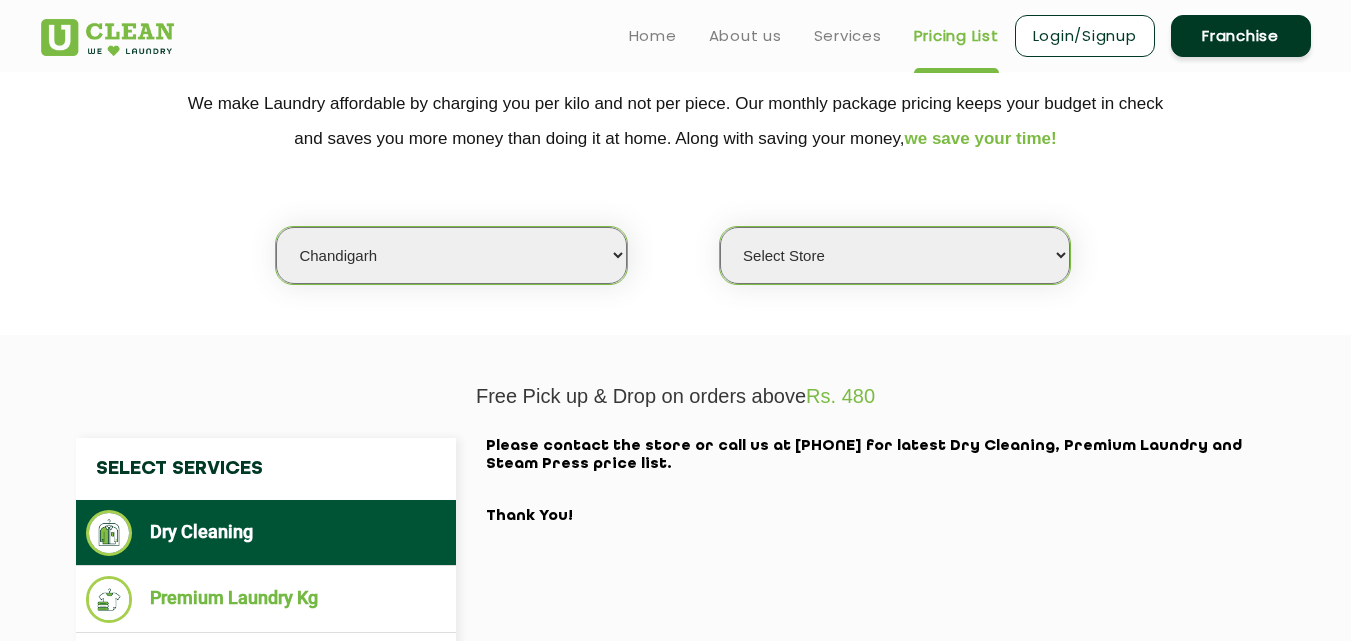 click on "Select Store" at bounding box center [895, 255] 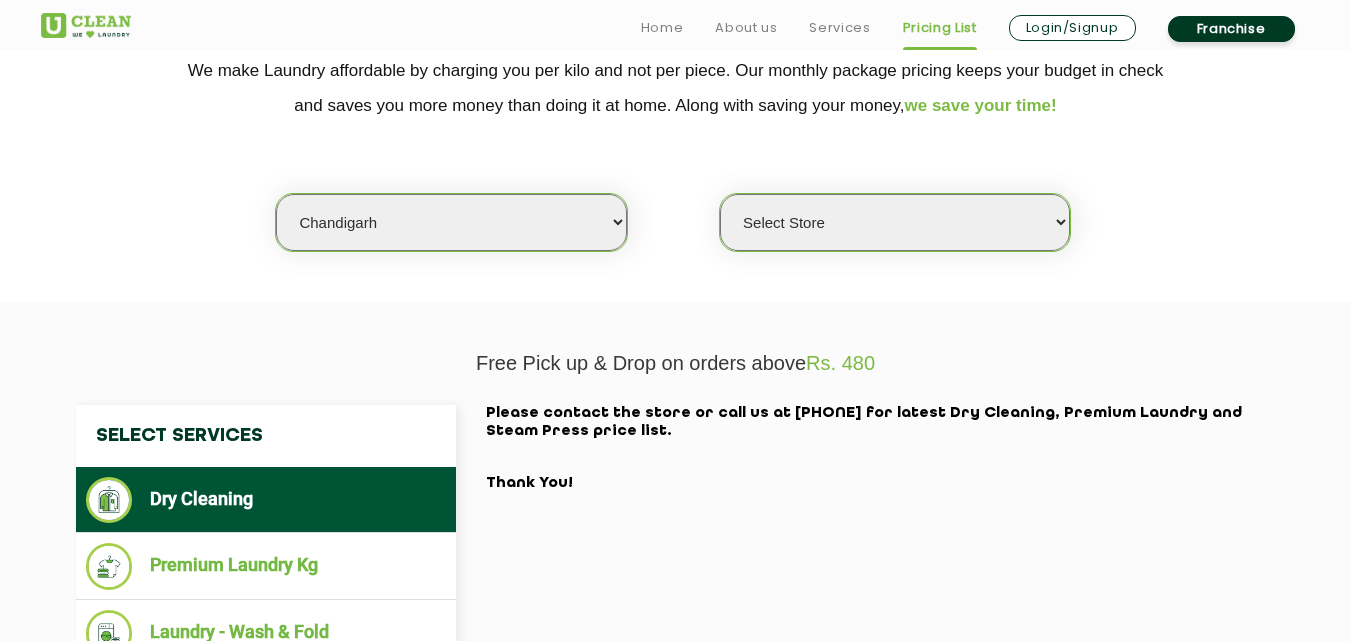 scroll, scrollTop: 437, scrollLeft: 0, axis: vertical 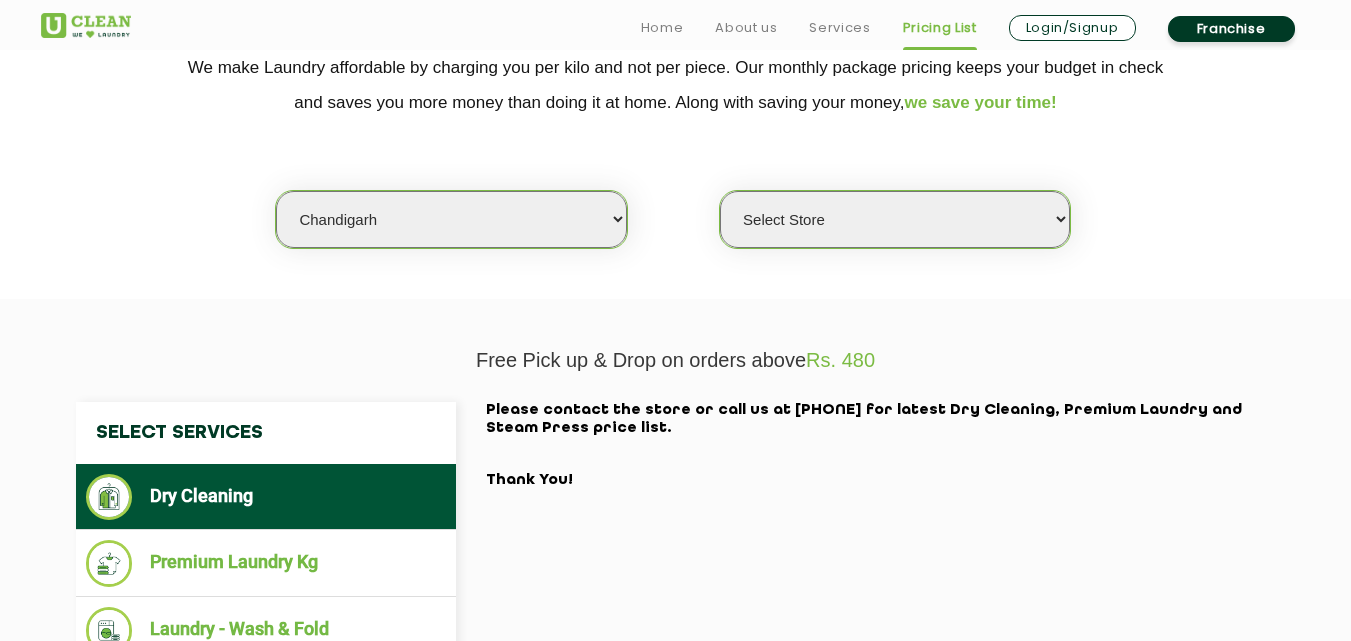 click on "Select Store" at bounding box center [895, 219] 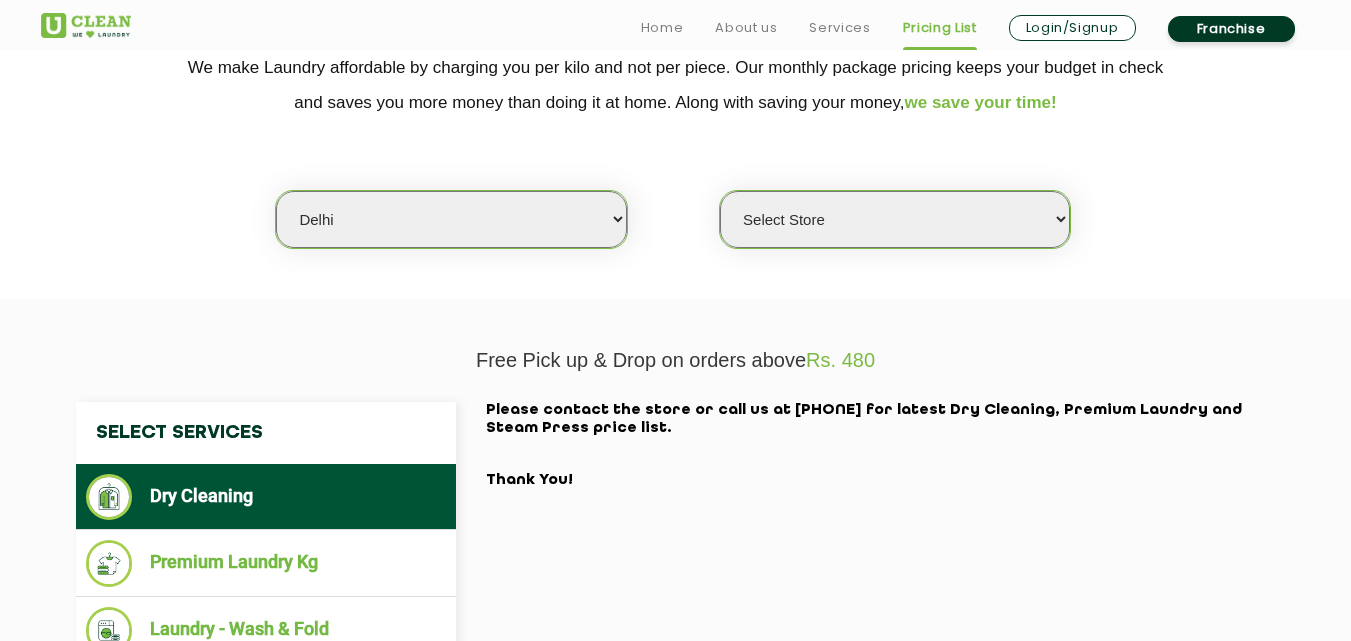 click on "Select city Aalo Agartala Agra Ahmedabad Akola Aligarh Alwar - UClean Select Amravati Aurangabad Ayodhya Bahadurgarh Bahraich Baleswar Baramulla Bareilly Barmer Barpeta Bathinda Belgaum Bengaluru Berhampur Bettiah Bhagalpur Bhilwara Bhiwadi Bhopal Bhubaneshwar Bidar Bikaner Bilaspur Bokaro Bongaigaon Chandigarh Chennai Chitrakoot Cochin Coimbatore Cooch Behar Coonoor Daman Danapur Darrang Daudnagar Dehradun Delhi Deoghar Dhanbad Dharwad Dhule Dibrugarh Digboi Dimapur Dindigul Duliajan Ellenabad Erode Faridabad Gandhidham Gandhinagar Garia Ghaziabad Goa Gohana Golaghat Gonda Gorakhpur Gurugram Guwahati Gwalior Haldwani Hamirpur Hanumangarh Haridwar Hingoli Hojai Howrah Hubli Hyderabad Imphal Indore Itanagar Jagdalpur Jagraon Jaipur Jaipur - Select Jammu Jamshedpur Jehanabad Jhansi Jodhpur Jorhat Kaithal Kakinada Kanpur Kargil Karimganj Kathmandu Kharupetia Khopoli Kochi Kohima Kokapet Kokrajhar Kolhapur Kolkata Kota - Select Kotdwar Krishnanagar Kundli Kurnool Latur Leh Longding Lower Subansiri Lucknow Madurai" at bounding box center (451, 219) 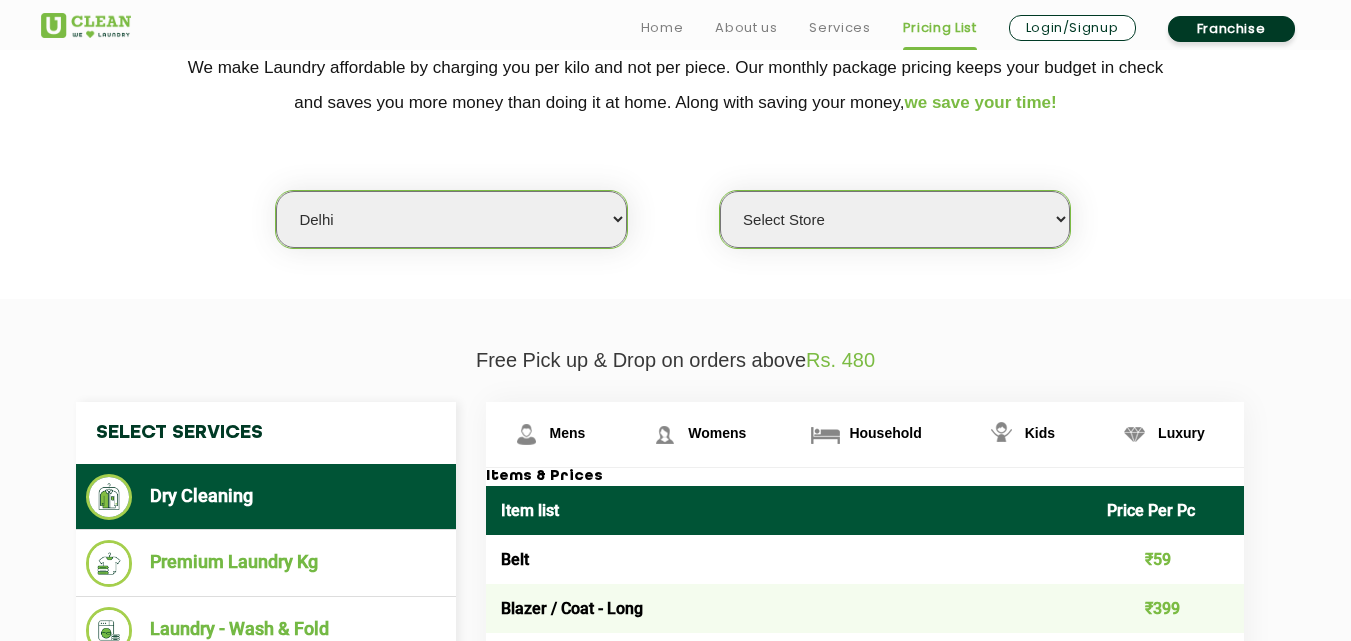 click on "Select Store UClean Vasant Kunj UClean Greater Kailash 2 UClean Dwarka UClean Rajouri Garden UClean Uttam Nagar UClean Lajpat Nagar UClean Hudson Lane UClean Old Rajinder Nagar UClean Prashant Vihar UClean Sector 23 Dwarka UClean Sector 12 Dwarka UClean Lajpat Nagar 1 UClean Krishna Nagar UClean West Patel Nagar UClean Shahpur Jat UClean Paschim Vihar UClean Malviya Nagar UClean Laxmi Nagar UClean Janakpuri UClean Dwarka" at bounding box center (895, 219) 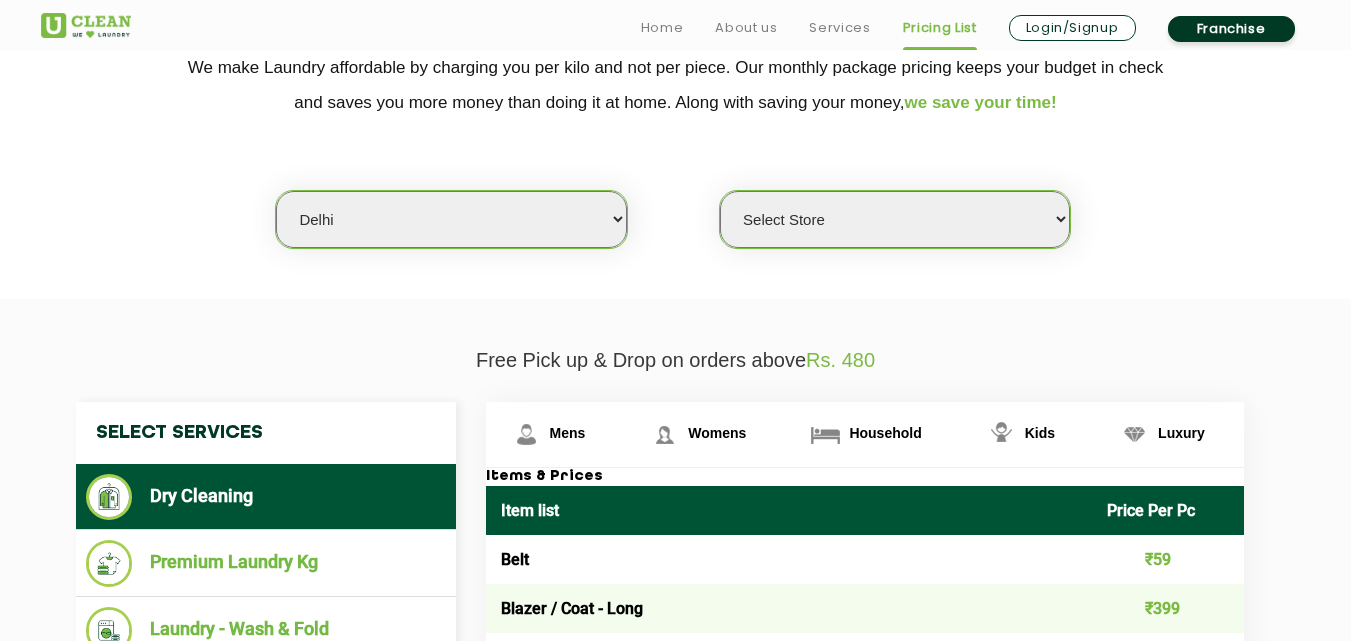 select on "2" 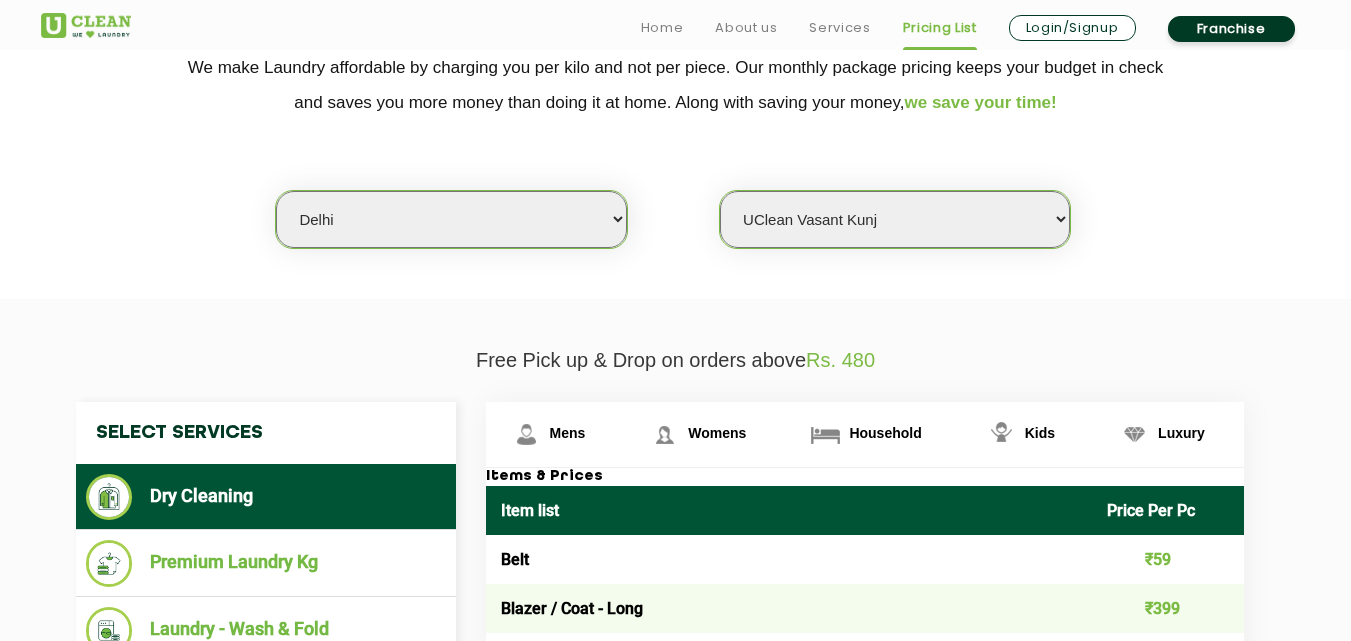click on "Select Store UClean Vasant Kunj UClean Greater Kailash 2 UClean Dwarka UClean Rajouri Garden UClean Uttam Nagar UClean Lajpat Nagar UClean Hudson Lane UClean Old Rajinder Nagar UClean Prashant Vihar UClean Sector 23 Dwarka UClean Sector 12 Dwarka UClean Lajpat Nagar 1 UClean Krishna Nagar UClean West Patel Nagar UClean Shahpur Jat UClean Paschim Vihar UClean Malviya Nagar UClean Laxmi Nagar UClean Janakpuri UClean Dwarka" at bounding box center (895, 219) 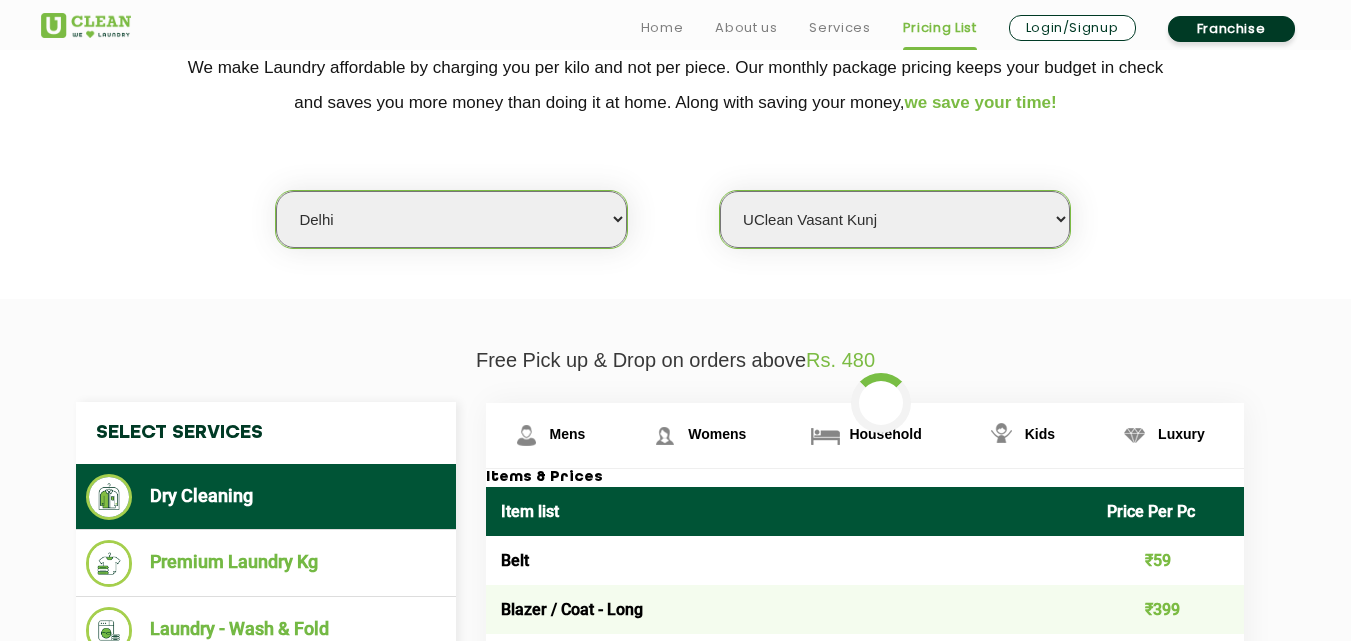 click on "We make Laundry affordable by charging you per kilo and not per piece. Our monthly package pricing keeps your budget in check   and saves you more money than doing it at home. Along with saving your money,  we save your time! Select city Aalo Agartala Agra Ahmedabad Akola Aligarh Alwar - UClean Select Amravati Aurangabad Ayodhya Bahadurgarh Bahraich Baleswar Baramulla Bareilly Barmer Barpeta Bathinda Belgaum Bengaluru Berhampur Bettiah Bhagalpur Bhilwara Bhiwadi Bhopal Bhubaneshwar Bidar Bikaner Bilaspur Bokaro Bongaigaon Chandigarh Chennai Chitrakoot Cochin Coimbatore Cooch Behar Coonoor Daman Danapur Darrang Daudnagar Dehradun Delhi Deoghar Dhanbad Dharwad Dhule Dibrugarh Digboi Dimapur Dindigul Duliajan Ellenabad Erode Faridabad Gandhidham Gandhinagar Garia Ghaziabad Goa Gohana Golaghat Gonda Gorakhpur Gurugram Guwahati Gwalior Haldwani Hamirpur Hanumangarh Haridwar Hingoli Hojai Howrah Hubli Hyderabad Imphal Indore Itanagar Jagdalpur Jagraon Jaipur Jaipur - Select Jammu Jamshedpur Jehanabad Jhansi Jodhpur" 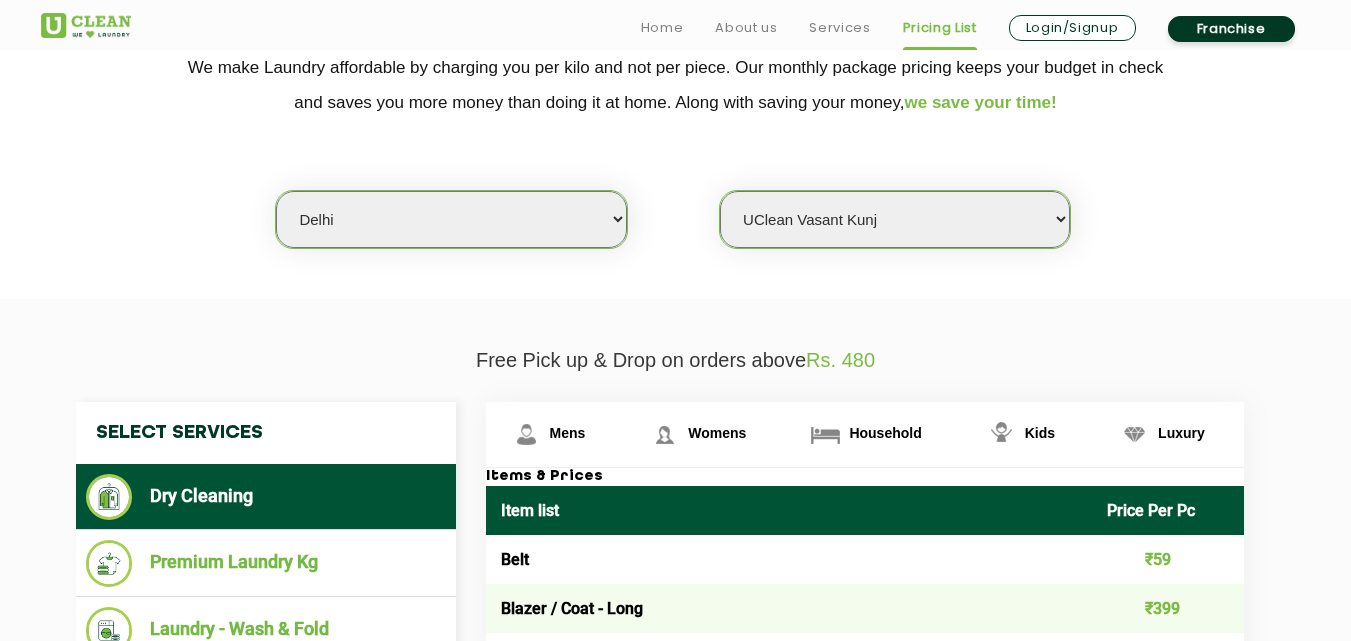 click on "Select Store UClean Vasant Kunj UClean Greater Kailash 2 UClean Dwarka UClean Rajouri Garden UClean Uttam Nagar UClean Lajpat Nagar UClean Hudson Lane UClean Old Rajinder Nagar UClean Prashant Vihar UClean Sector 23 Dwarka UClean Sector 12 Dwarka UClean Lajpat Nagar 1 UClean Krishna Nagar UClean West Patel Nagar UClean Shahpur Jat UClean Paschim Vihar UClean Malviya Nagar UClean Laxmi Nagar UClean Janakpuri UClean Dwarka" at bounding box center [895, 219] 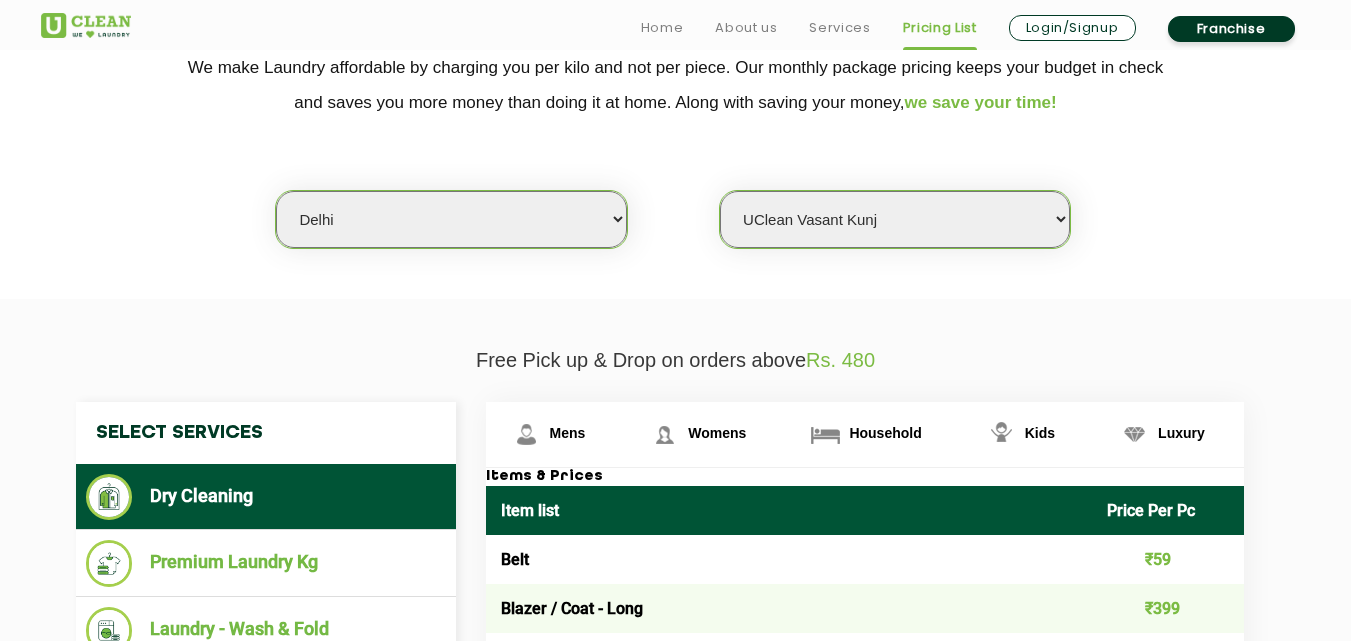 click on "Select city Aalo Agartala Agra Ahmedabad Akola Aligarh Alwar - UClean Select Amravati Aurangabad Ayodhya Bahadurgarh Bahraich Baleswar Baramulla Bareilly Barmer Barpeta Bathinda Belgaum Bengaluru Berhampur Bettiah Bhagalpur Bhilwara Bhiwadi Bhopal Bhubaneshwar Bidar Bikaner Bilaspur Bokaro Bongaigaon Chandigarh Chennai Chitrakoot Cochin Coimbatore Cooch Behar Coonoor Daman Danapur Darrang Daudnagar Dehradun Delhi Deoghar Dhanbad Dharwad Dhule Dibrugarh Digboi Dimapur Dindigul Duliajan Ellenabad Erode Faridabad Gandhidham Gandhinagar Garia Ghaziabad Goa Gohana Golaghat Gonda Gorakhpur Gurugram Guwahati Gwalior Haldwani Hamirpur Hanumangarh Haridwar Hingoli Hojai Howrah Hubli Hyderabad Imphal Indore Itanagar Jagdalpur Jagraon Jaipur Jaipur - Select Jammu Jamshedpur Jehanabad Jhansi Jodhpur Jorhat Kaithal Kakinada Kanpur Kargil Karimganj Kathmandu Kharupetia Khopoli Kochi Kohima Kokapet Kokrajhar Kolhapur Kolkata Kota - Select Kotdwar Krishnanagar Kundli Kurnool Latur Leh Longding Lower Subansiri Lucknow Madurai" at bounding box center [451, 219] 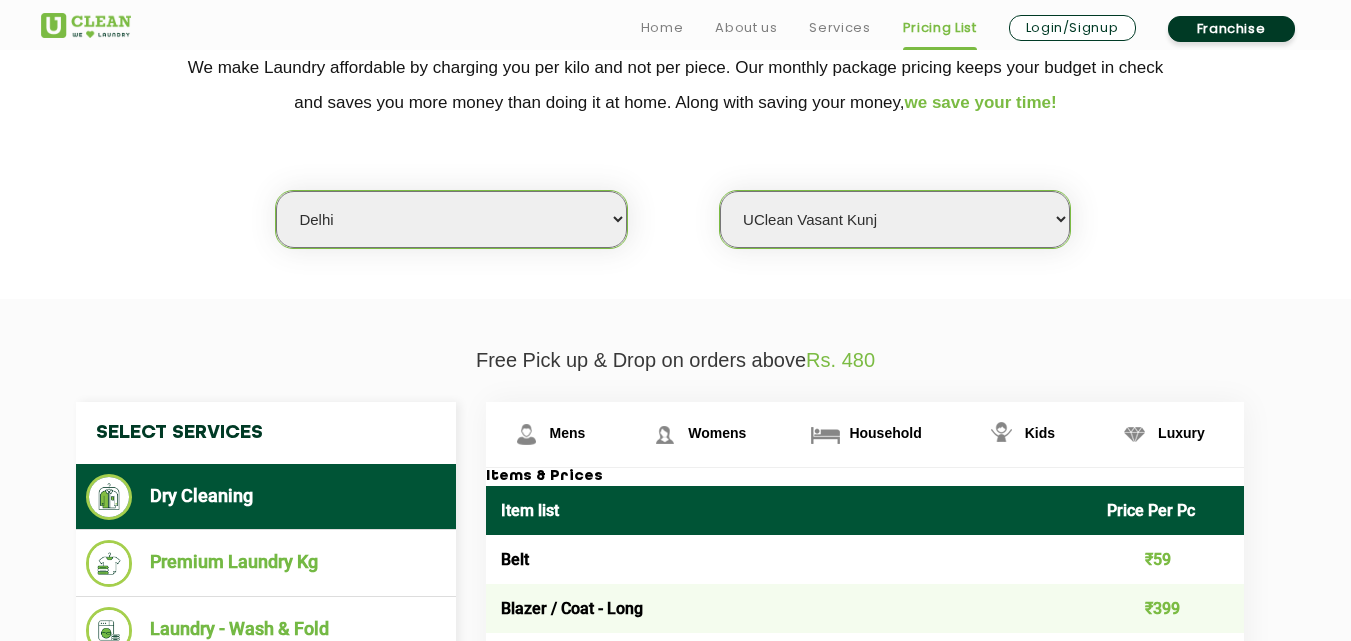select on "193" 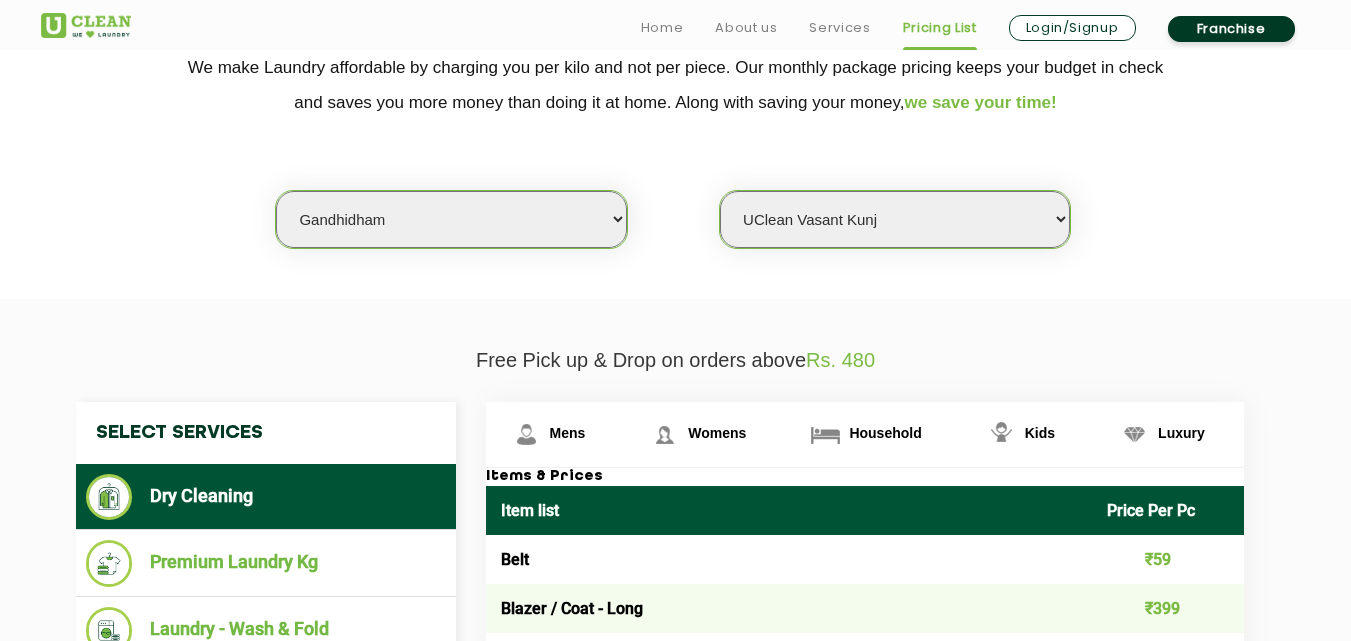 click on "Select city Aalo Agartala Agra Ahmedabad Akola Aligarh Alwar - UClean Select Amravati Aurangabad Ayodhya Bahadurgarh Bahraich Baleswar Baramulla Bareilly Barmer Barpeta Bathinda Belgaum Bengaluru Berhampur Bettiah Bhagalpur Bhilwara Bhiwadi Bhopal Bhubaneshwar Bidar Bikaner Bilaspur Bokaro Bongaigaon Chandigarh Chennai Chitrakoot Cochin Coimbatore Cooch Behar Coonoor Daman Danapur Darrang Daudnagar Dehradun Delhi Deoghar Dhanbad Dharwad Dhule Dibrugarh Digboi Dimapur Dindigul Duliajan Ellenabad Erode Faridabad Gandhidham Gandhinagar Garia Ghaziabad Goa Gohana Golaghat Gonda Gorakhpur Gurugram Guwahati Gwalior Haldwani Hamirpur Hanumangarh Haridwar Hingoli Hojai Howrah Hubli Hyderabad Imphal Indore Itanagar Jagdalpur Jagraon Jaipur Jaipur - Select Jammu Jamshedpur Jehanabad Jhansi Jodhpur Jorhat Kaithal Kakinada Kanpur Kargil Karimganj Kathmandu Kharupetia Khopoli Kochi Kohima Kokapet Kokrajhar Kolhapur Kolkata Kota - Select Kotdwar Krishnanagar Kundli Kurnool Latur Leh Longding Lower Subansiri Lucknow Madurai" at bounding box center [451, 219] 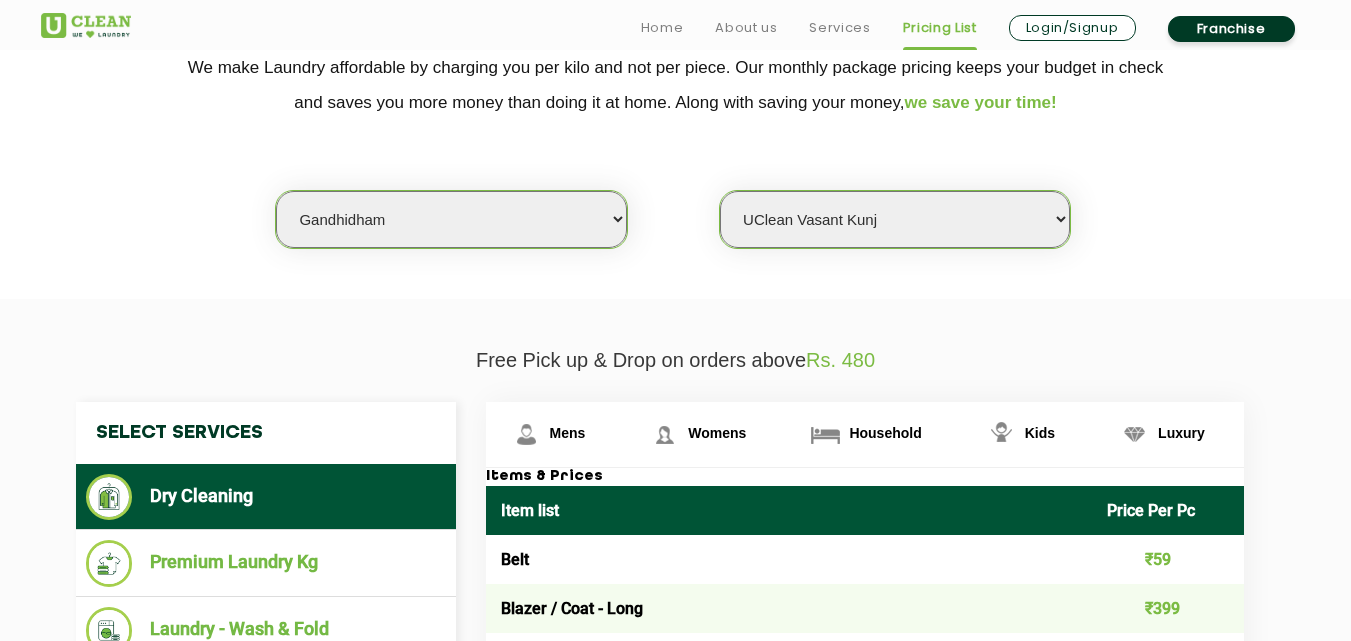 select on "0" 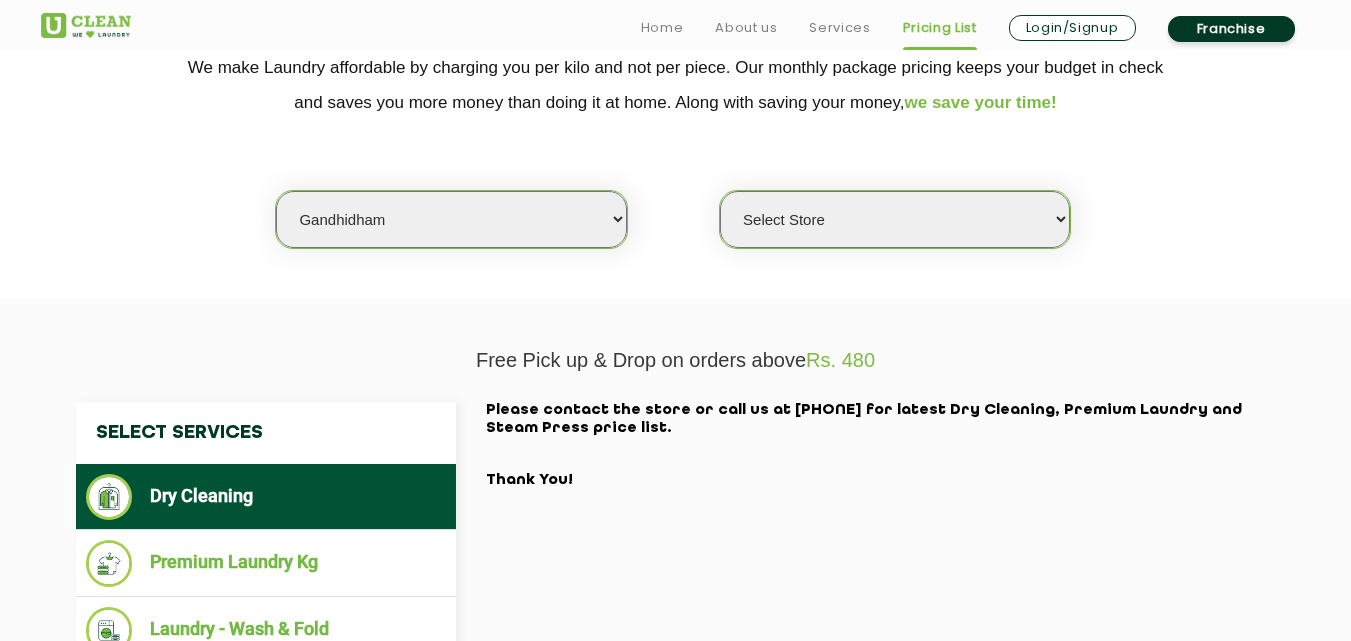 click on "Select city Aalo Agartala Agra Ahmedabad Akola Aligarh Alwar - UClean Select Amravati Aurangabad Ayodhya Bahadurgarh Bahraich Baleswar Baramulla Bareilly Barmer Barpeta Bathinda Belgaum Bengaluru Berhampur Bettiah Bhagalpur Bhilwara Bhiwadi Bhopal Bhubaneshwar Bidar Bikaner Bilaspur Bokaro Bongaigaon Chandigarh Chennai Chitrakoot Cochin Coimbatore Cooch Behar Coonoor Daman Danapur Darrang Daudnagar Dehradun Delhi Deoghar Dhanbad Dharwad Dhule Dibrugarh Digboi Dimapur Dindigul Duliajan Ellenabad Erode Faridabad Gandhidham Gandhinagar Garia Ghaziabad Goa Gohana Golaghat Gonda Gorakhpur Gurugram Guwahati Gwalior Haldwani Hamirpur Hanumangarh Haridwar Hingoli Hojai Howrah Hubli Hyderabad Imphal Indore Itanagar Jagdalpur Jagraon Jaipur Jaipur - Select Jammu Jamshedpur Jehanabad Jhansi Jodhpur Jorhat Kaithal Kakinada Kanpur Kargil Karimganj Kathmandu Kharupetia Khopoli Kochi Kohima Kokapet Kokrajhar Kolhapur Kolkata Kota - Select Kotdwar Krishnanagar Kundli Kurnool Latur Leh Longding Lower Subansiri Lucknow Madurai" at bounding box center [451, 219] 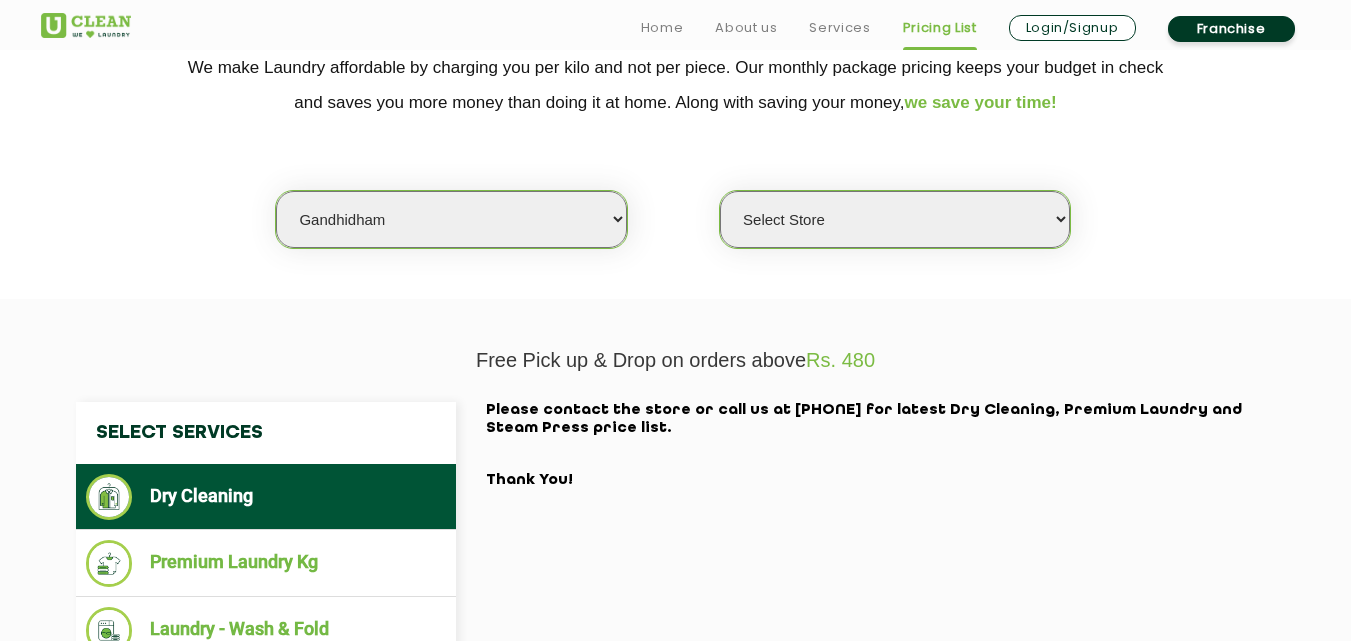 select on "17" 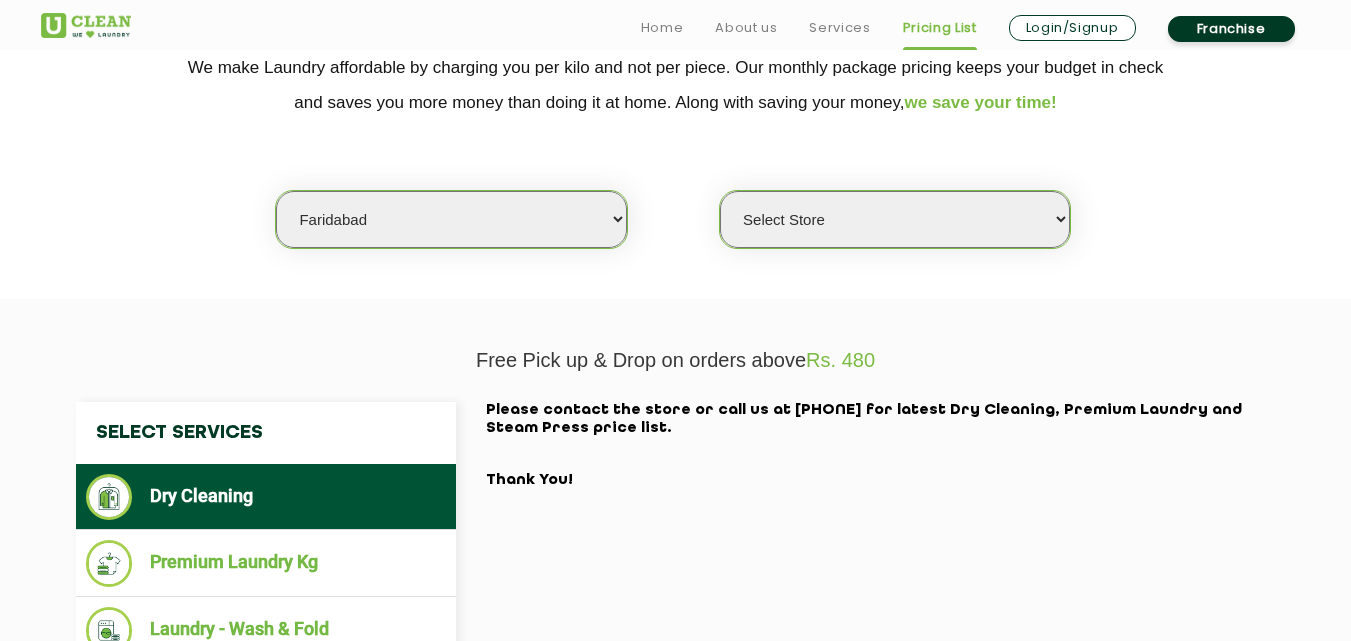 click on "Select city Aalo Agartala Agra Ahmedabad Akola Aligarh Alwar - UClean Select Amravati Aurangabad Ayodhya Bahadurgarh Bahraich Baleswar Baramulla Bareilly Barmer Barpeta Bathinda Belgaum Bengaluru Berhampur Bettiah Bhagalpur Bhilwara Bhiwadi Bhopal Bhubaneshwar Bidar Bikaner Bilaspur Bokaro Bongaigaon Chandigarh Chennai Chitrakoot Cochin Coimbatore Cooch Behar Coonoor Daman Danapur Darrang Daudnagar Dehradun Delhi Deoghar Dhanbad Dharwad Dhule Dibrugarh Digboi Dimapur Dindigul Duliajan Ellenabad Erode Faridabad Gandhidham Gandhinagar Garia Ghaziabad Goa Gohana Golaghat Gonda Gorakhpur Gurugram Guwahati Gwalior Haldwani Hamirpur Hanumangarh Haridwar Hingoli Hojai Howrah Hubli Hyderabad Imphal Indore Itanagar Jagdalpur Jagraon Jaipur Jaipur - Select Jammu Jamshedpur Jehanabad Jhansi Jodhpur Jorhat Kaithal Kakinada Kanpur Kargil Karimganj Kathmandu Kharupetia Khopoli Kochi Kohima Kokapet Kokrajhar Kolhapur Kolkata Kota - Select Kotdwar Krishnanagar Kundli Kurnool Latur Leh Longding Lower Subansiri Lucknow Madurai" at bounding box center [451, 219] 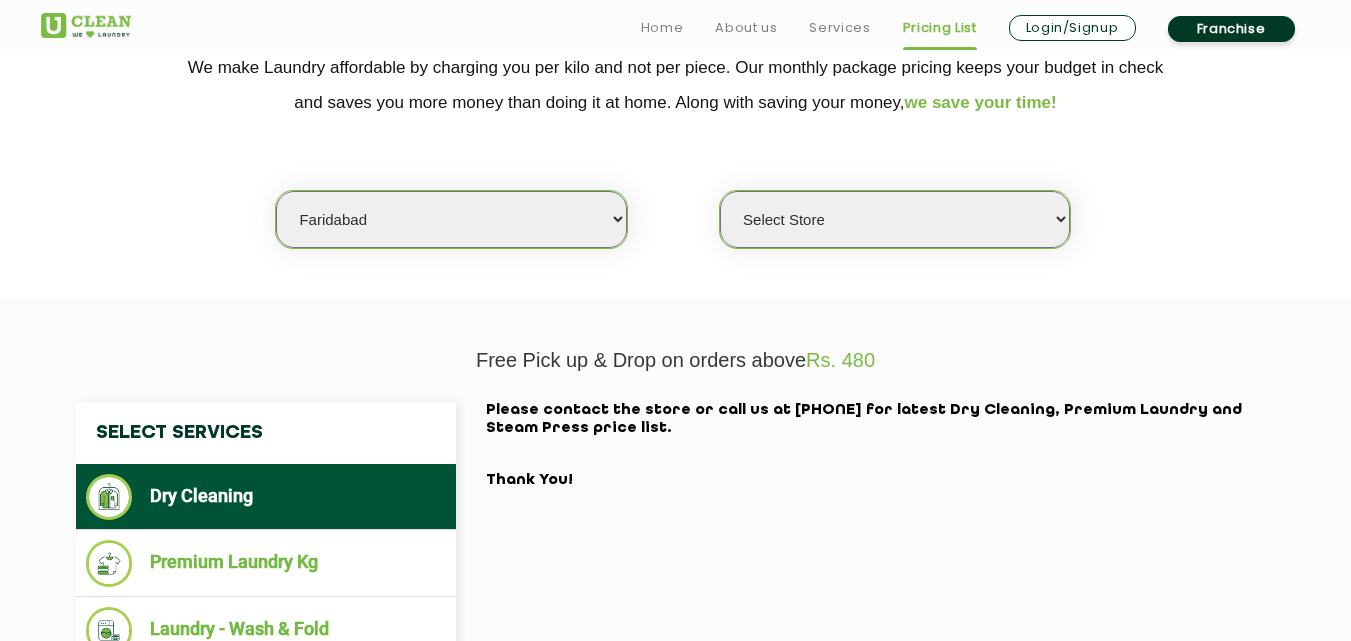 select on "0" 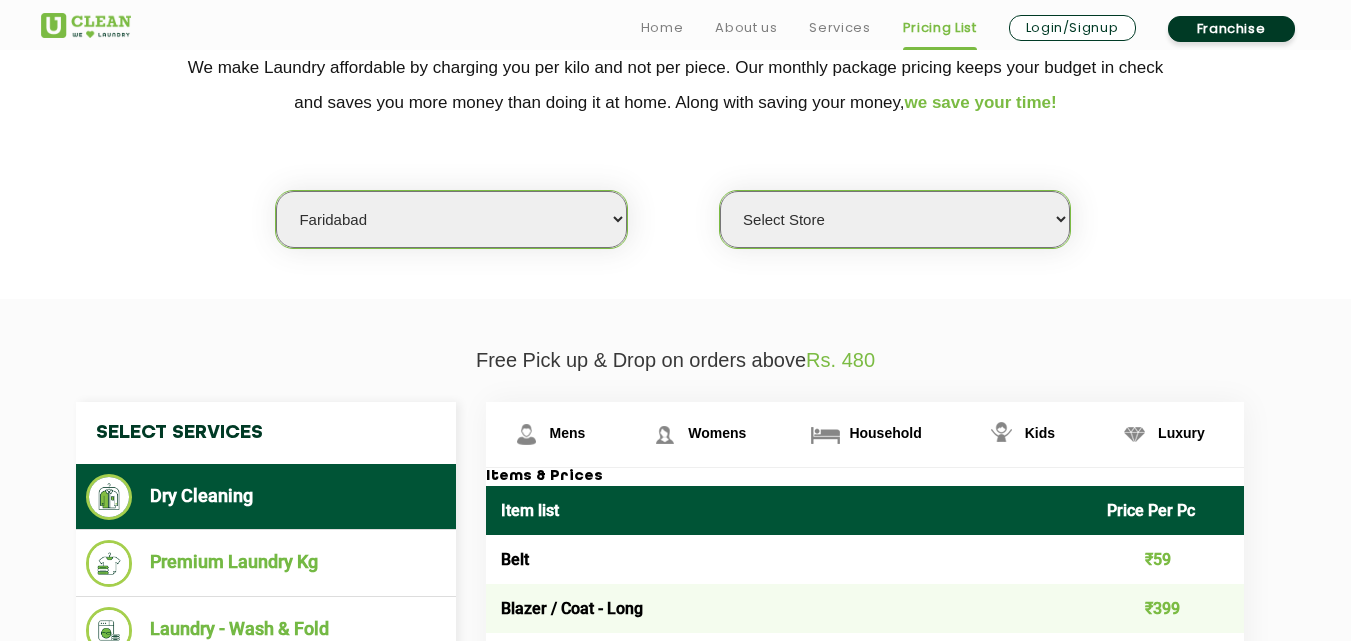 click on "Select Store UClean Green Field UClean Sector 21 C UClean Omaxe World Street UClean Charmwood Village" at bounding box center [895, 219] 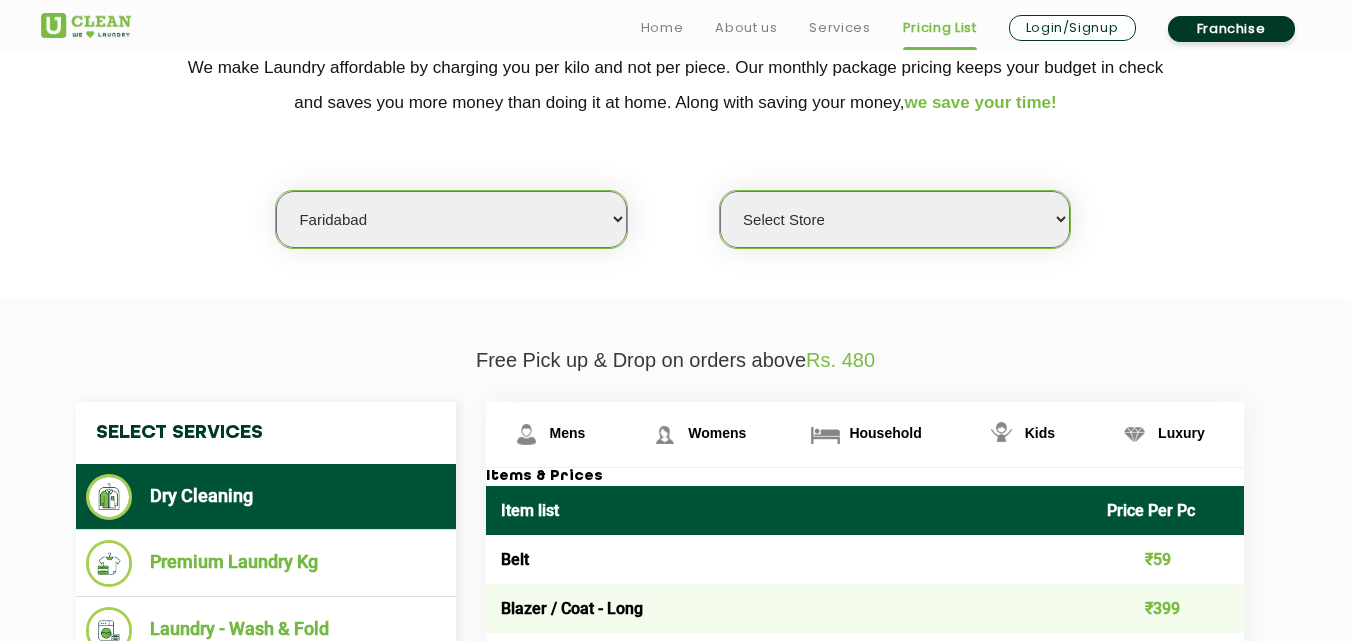 click on "Select city Aalo Agartala Agra Ahmedabad Akola Aligarh Alwar - UClean Select Amravati Aurangabad Ayodhya Bahadurgarh Bahraich Baleswar Baramulla Bareilly Barmer Barpeta Bathinda Belgaum Bengaluru Berhampur Bettiah Bhagalpur Bhilwara Bhiwadi Bhopal Bhubaneshwar Bidar Bikaner Bilaspur Bokaro Bongaigaon Chandigarh Chennai Chitrakoot Cochin Coimbatore Cooch Behar Coonoor Daman Danapur Darrang Daudnagar Dehradun Delhi Deoghar Dhanbad Dharwad Dhule Dibrugarh Digboi Dimapur Dindigul Duliajan Ellenabad Erode Faridabad Gandhidham Gandhinagar Garia Ghaziabad Goa Gohana Golaghat Gonda Gorakhpur Gurugram Guwahati Gwalior Haldwani Hamirpur Hanumangarh Haridwar Hingoli Hojai Howrah Hubli Hyderabad Imphal Indore Itanagar Jagdalpur Jagraon Jaipur Jaipur - Select Jammu Jamshedpur Jehanabad Jhansi Jodhpur Jorhat Kaithal Kakinada Kanpur Kargil Karimganj Kathmandu Kharupetia Khopoli Kochi Kohima Kokapet Kokrajhar Kolhapur Kolkata Kota - Select Kotdwar Krishnanagar Kundli Kurnool Latur Leh Longding Lower Subansiri Lucknow Madurai" 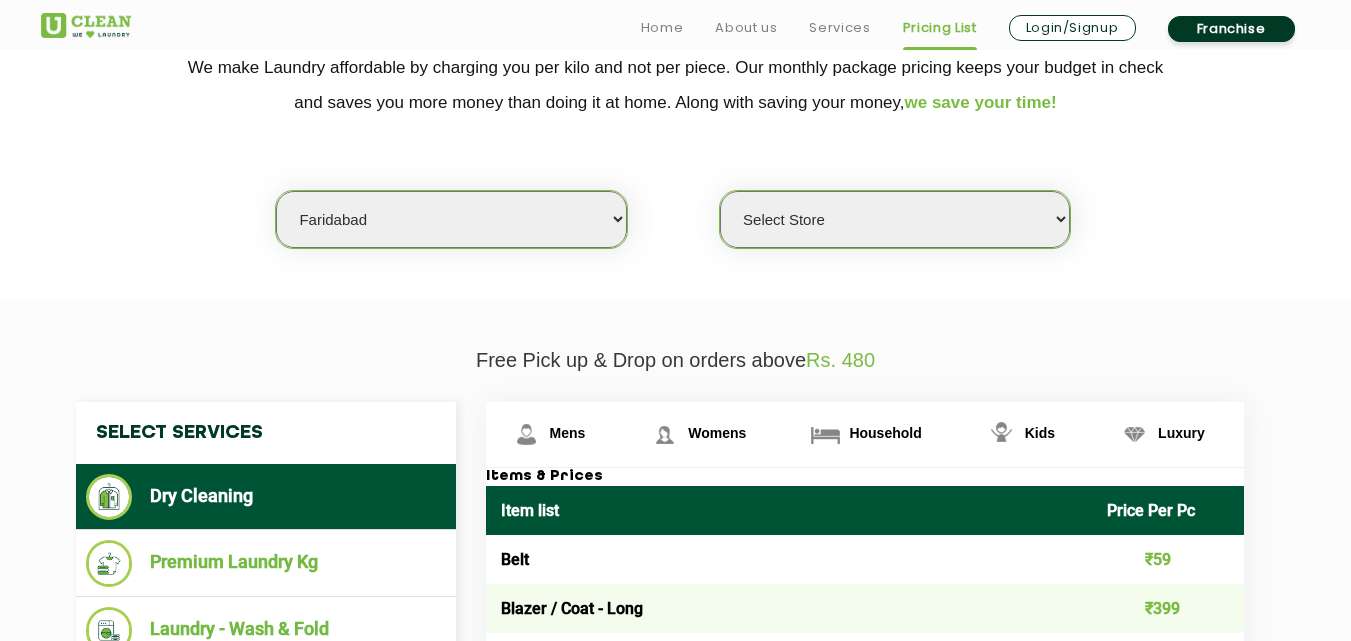 click on "Select city Aalo Agartala Agra Ahmedabad Akola Aligarh Alwar - UClean Select Amravati Aurangabad Ayodhya Bahadurgarh Bahraich Baleswar Baramulla Bareilly Barmer Barpeta Bathinda Belgaum Bengaluru Berhampur Bettiah Bhagalpur Bhilwara Bhiwadi Bhopal Bhubaneshwar Bidar Bikaner Bilaspur Bokaro Bongaigaon Chandigarh Chennai Chitrakoot Cochin Coimbatore Cooch Behar Coonoor Daman Danapur Darrang Daudnagar Dehradun Delhi Deoghar Dhanbad Dharwad Dhule Dibrugarh Digboi Dimapur Dindigul Duliajan Ellenabad Erode Faridabad Gandhidham Gandhinagar Garia Ghaziabad Goa Gohana Golaghat Gonda Gorakhpur Gurugram Guwahati Gwalior Haldwani Hamirpur Hanumangarh Haridwar Hingoli Hojai Howrah Hubli Hyderabad Imphal Indore Itanagar Jagdalpur Jagraon Jaipur Jaipur - Select Jammu Jamshedpur Jehanabad Jhansi Jodhpur Jorhat Kaithal Kakinada Kanpur Kargil Karimganj Kathmandu Kharupetia Khopoli Kochi Kohima Kokapet Kokrajhar Kolhapur Kolkata Kota - Select Kotdwar Krishnanagar Kundli Kurnool Latur Leh Longding Lower Subansiri Lucknow Madurai" at bounding box center [451, 219] 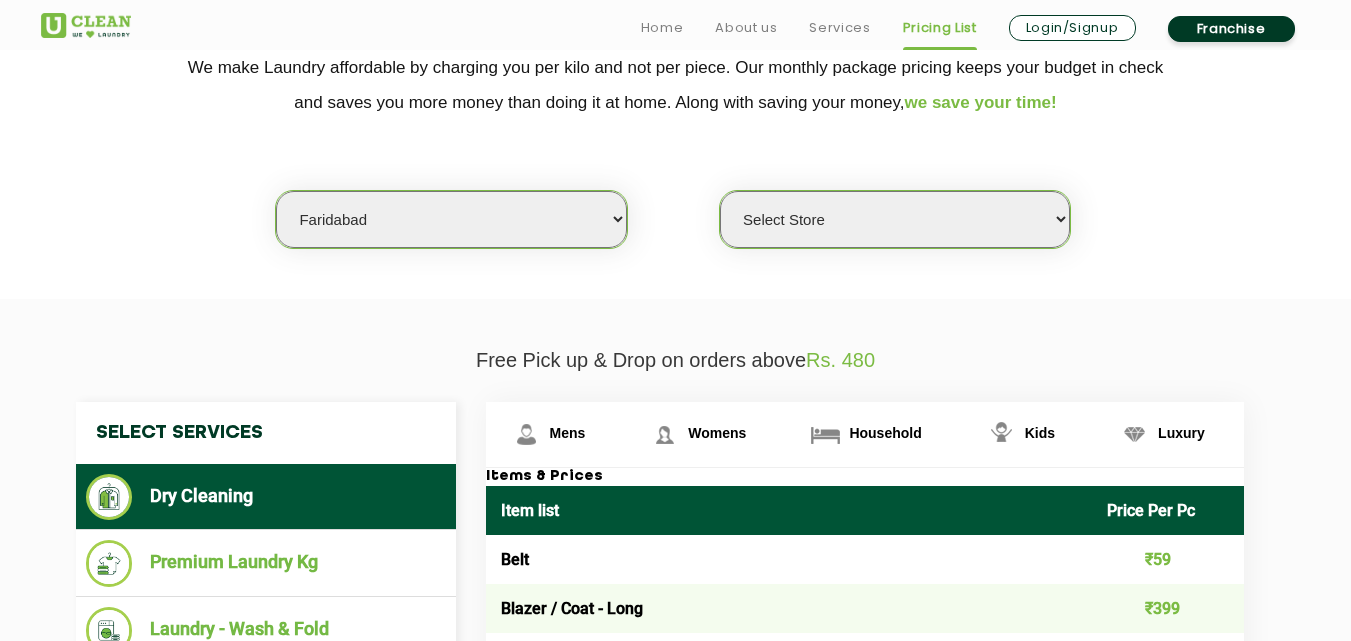 select on "2" 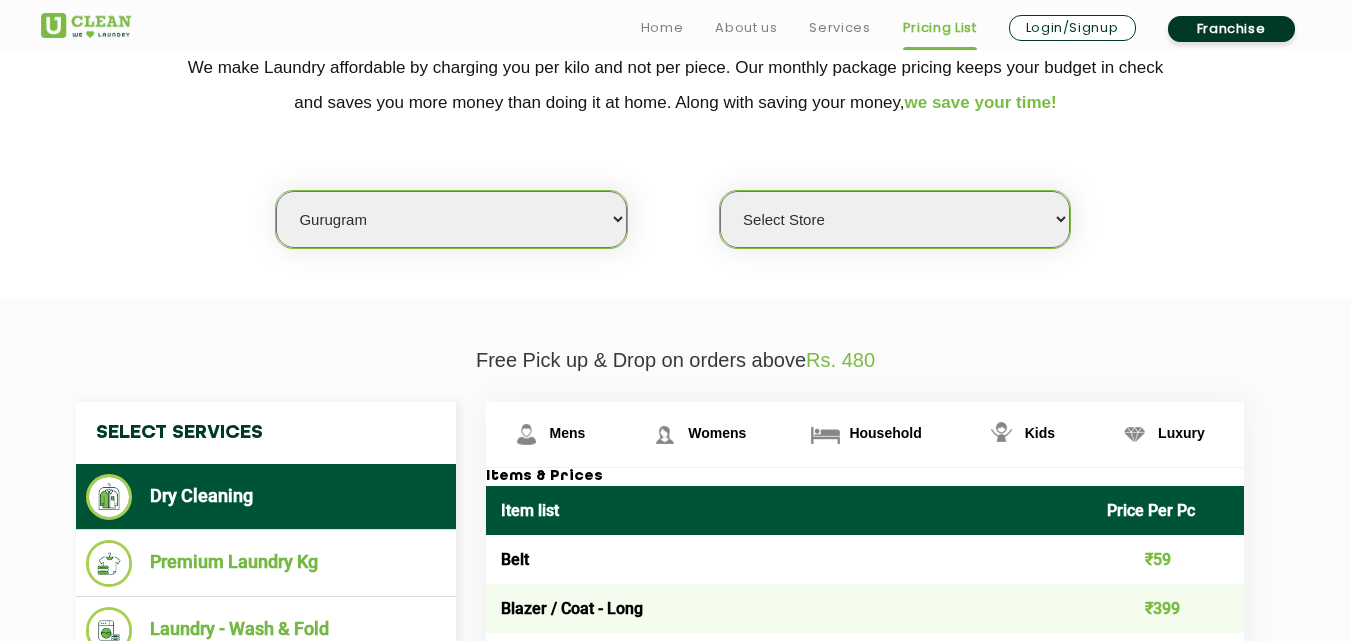 click on "Select city Aalo Agartala Agra Ahmedabad Akola Aligarh Alwar - UClean Select Amravati Aurangabad Ayodhya Bahadurgarh Bahraich Baleswar Baramulla Bareilly Barmer Barpeta Bathinda Belgaum Bengaluru Berhampur Bettiah Bhagalpur Bhilwara Bhiwadi Bhopal Bhubaneshwar Bidar Bikaner Bilaspur Bokaro Bongaigaon Chandigarh Chennai Chitrakoot Cochin Coimbatore Cooch Behar Coonoor Daman Danapur Darrang Daudnagar Dehradun Delhi Deoghar Dhanbad Dharwad Dhule Dibrugarh Digboi Dimapur Dindigul Duliajan Ellenabad Erode Faridabad Gandhidham Gandhinagar Garia Ghaziabad Goa Gohana Golaghat Gonda Gorakhpur Gurugram Guwahati Gwalior Haldwani Hamirpur Hanumangarh Haridwar Hingoli Hojai Howrah Hubli Hyderabad Imphal Indore Itanagar Jagdalpur Jagraon Jaipur Jaipur - Select Jammu Jamshedpur Jehanabad Jhansi Jodhpur Jorhat Kaithal Kakinada Kanpur Kargil Karimganj Kathmandu Kharupetia Khopoli Kochi Kohima Kokapet Kokrajhar Kolhapur Kolkata Kota - Select Kotdwar Krishnanagar Kundli Kurnool Latur Leh Longding Lower Subansiri Lucknow Madurai" at bounding box center [451, 219] 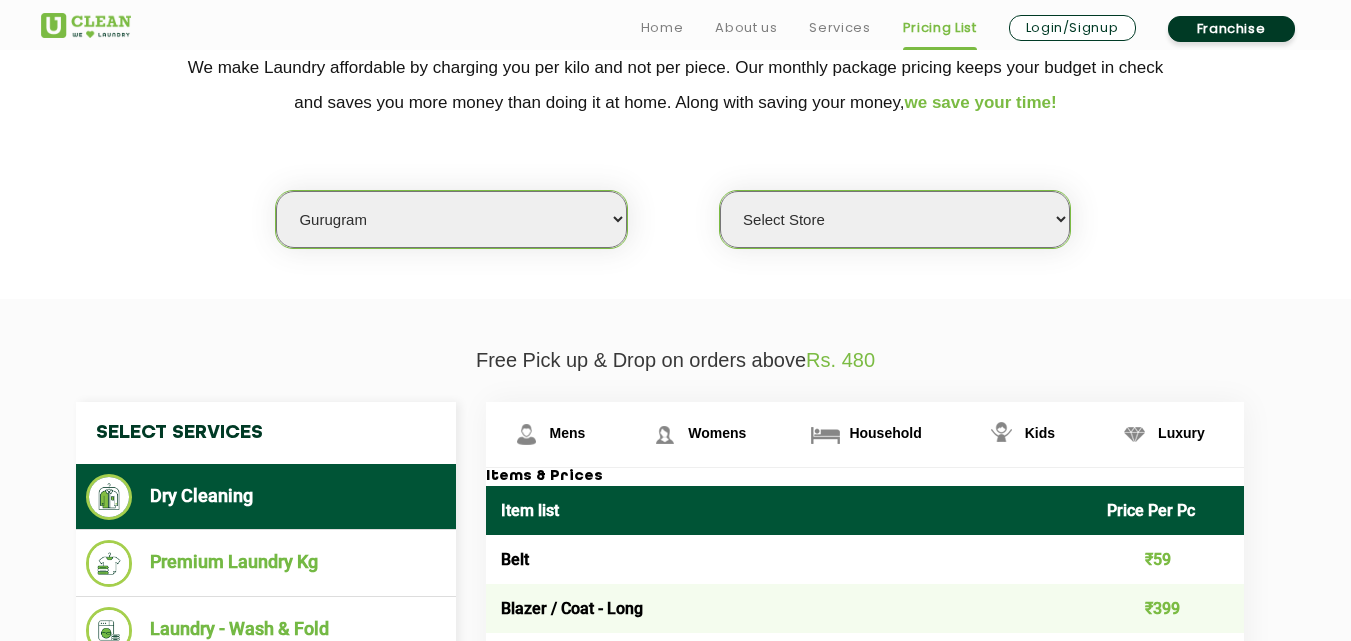 click on "Select Store UClean Sector 47 UClean Gurgaon Sector 66 UClean Sun City Gurgaon UClean DLF Phase 2 Gurugram UClean Ocus Sector 51 UClean Sector 46 Gurgaon UClean Sector 86 SS Omnia UClean Sector 37 Gurgaon UClean Sector 15 Gurgaon UClean Sector 63 Gurugram UClean Palam Vihar UClean Sec 56 UClean Gwal Pahari UClean Sector 38 UClean Sector 93 UClean Vyapar Kendra" at bounding box center (895, 219) 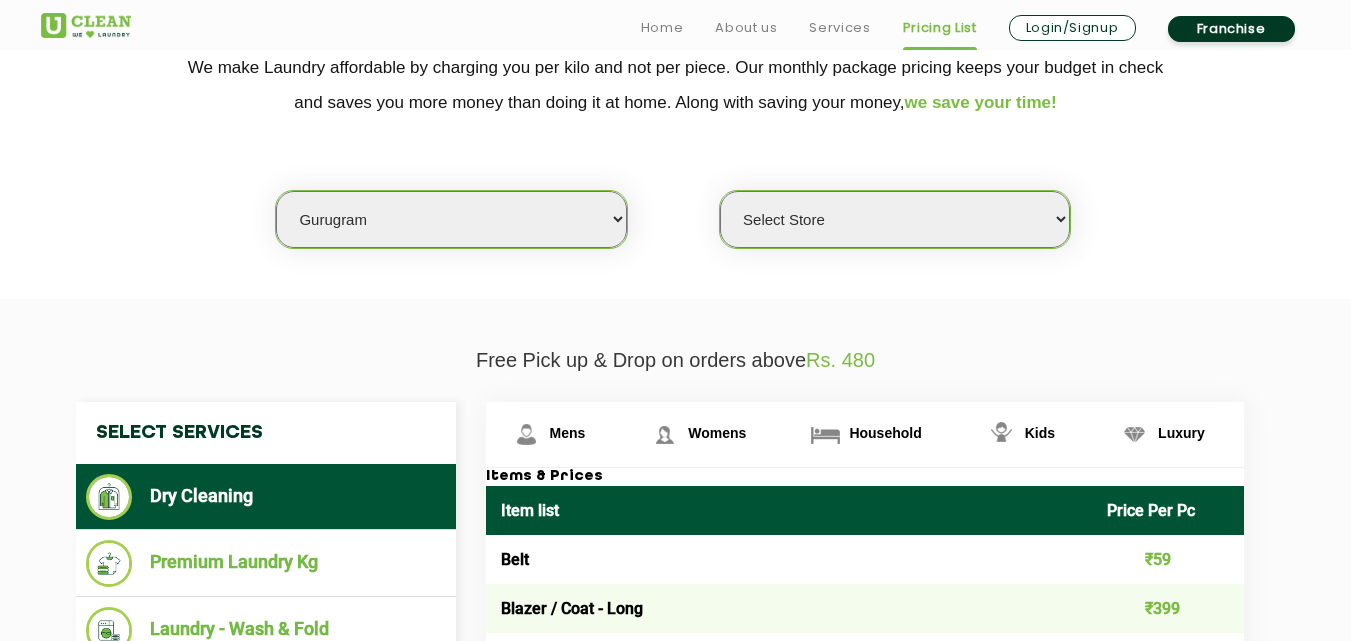 select on "18" 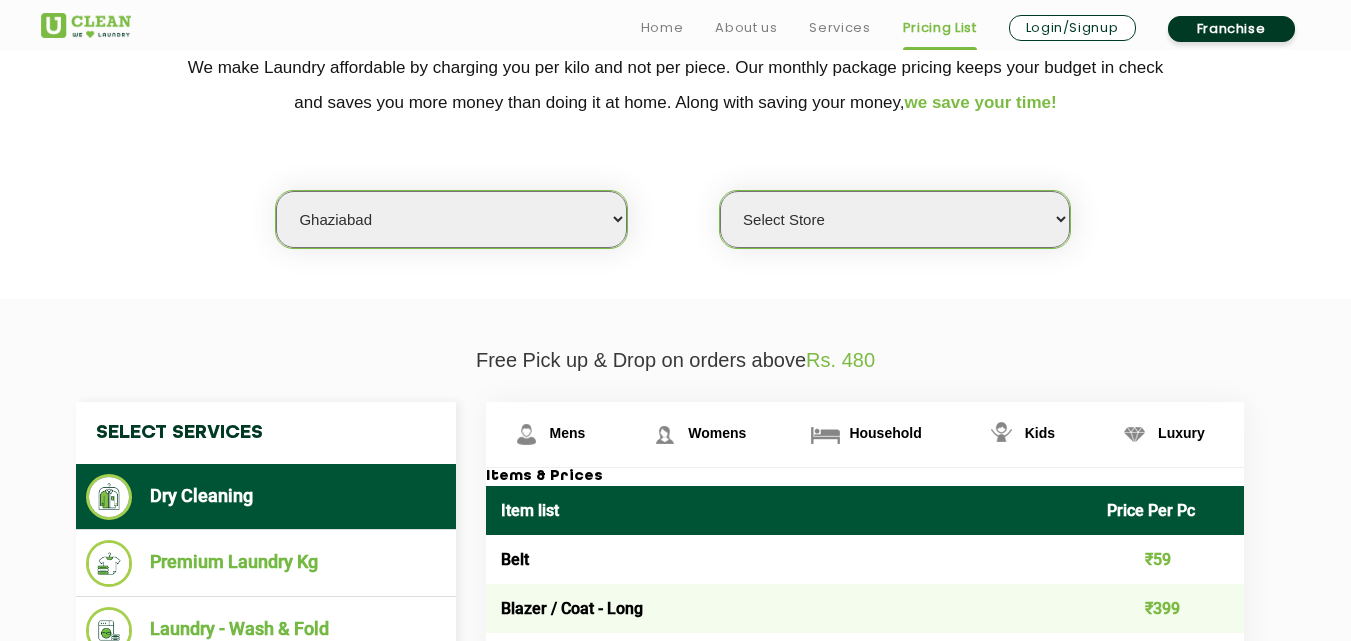 click on "Select city Aalo Agartala Agra Ahmedabad Akola Aligarh Alwar - UClean Select Amravati Aurangabad Ayodhya Bahadurgarh Bahraich Baleswar Baramulla Bareilly Barmer Barpeta Bathinda Belgaum Bengaluru Berhampur Bettiah Bhagalpur Bhilwara Bhiwadi Bhopal Bhubaneshwar Bidar Bikaner Bilaspur Bokaro Bongaigaon Chandigarh Chennai Chitrakoot Cochin Coimbatore Cooch Behar Coonoor Daman Danapur Darrang Daudnagar Dehradun Delhi Deoghar Dhanbad Dharwad Dhule Dibrugarh Digboi Dimapur Dindigul Duliajan Ellenabad Erode Faridabad Gandhidham Gandhinagar Garia Ghaziabad Goa Gohana Golaghat Gonda Gorakhpur Gurugram Guwahati Gwalior Haldwani Hamirpur Hanumangarh Haridwar Hingoli Hojai Howrah Hubli Hyderabad Imphal Indore Itanagar Jagdalpur Jagraon Jaipur Jaipur - Select Jammu Jamshedpur Jehanabad Jhansi Jodhpur Jorhat Kaithal Kakinada Kanpur Kargil Karimganj Kathmandu Kharupetia Khopoli Kochi Kohima Kokapet Kokrajhar Kolhapur Kolkata Kota - Select Kotdwar Krishnanagar Kundli Kurnool Latur Leh Longding Lower Subansiri Lucknow Madurai" at bounding box center [451, 219] 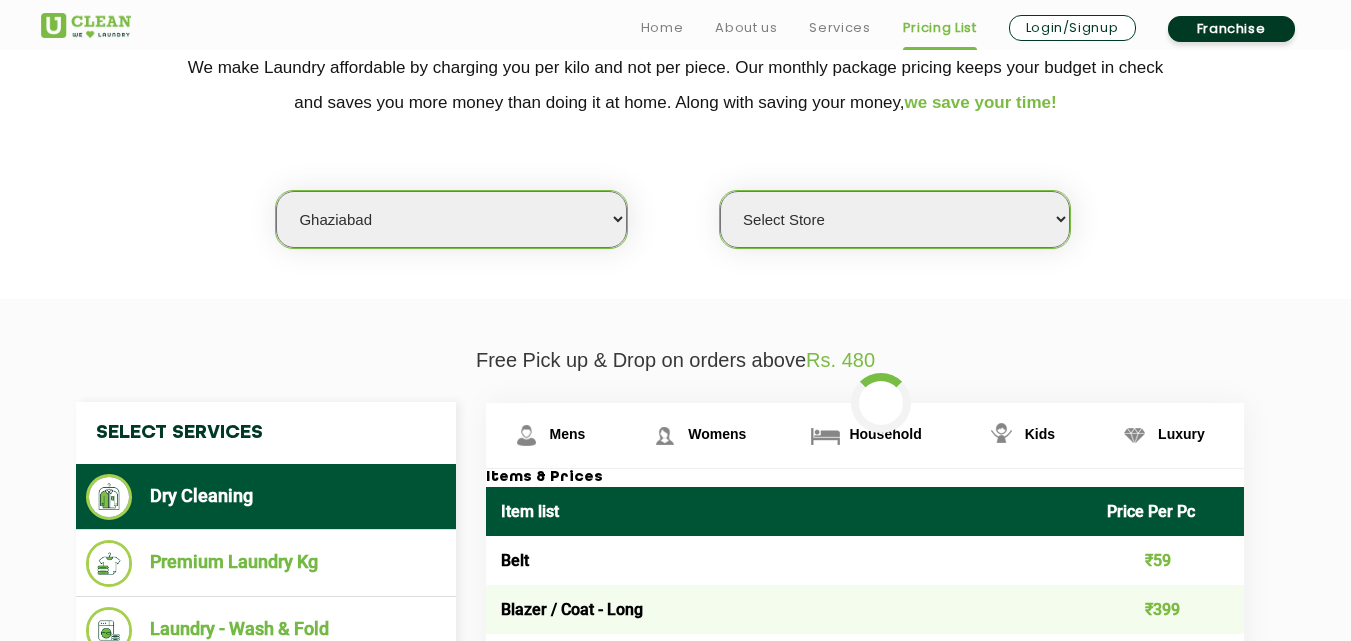select on "0" 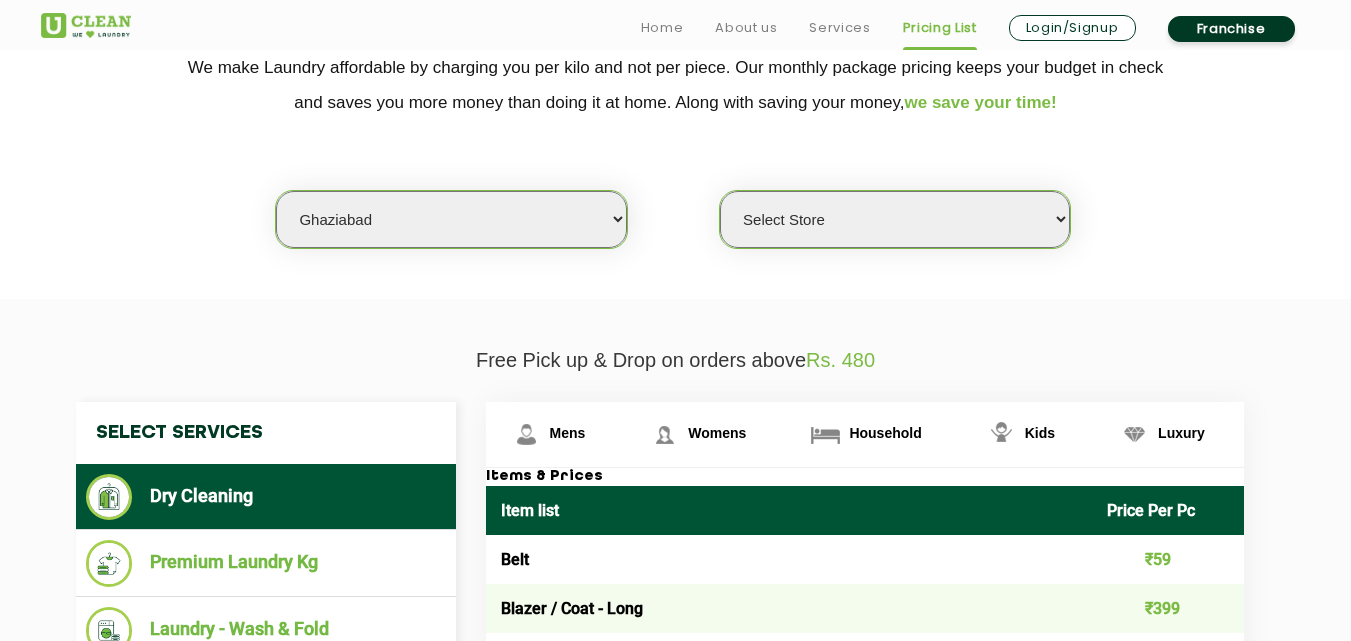 click on "Select Store UClean Indirapuram UClean Crossing Republic UClean Raj Nagar Ghaziabad UClean Vasundhara" at bounding box center (895, 219) 